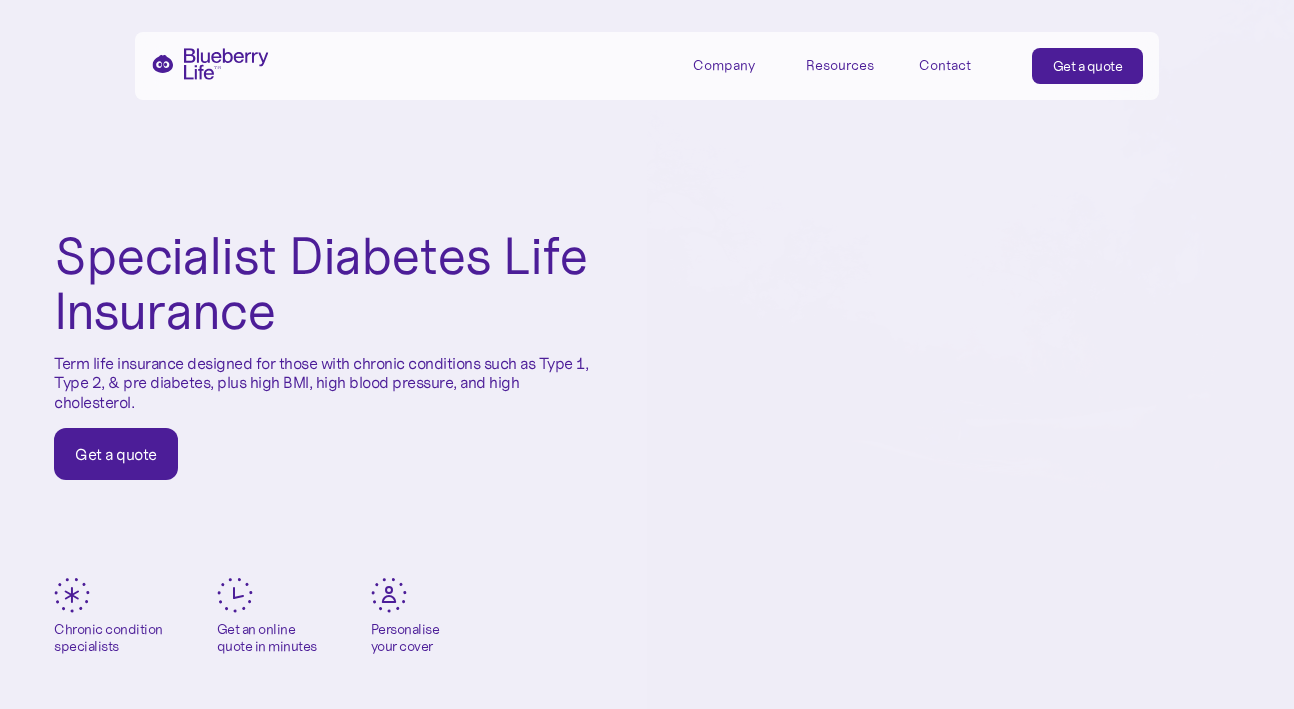 scroll, scrollTop: 0, scrollLeft: 0, axis: both 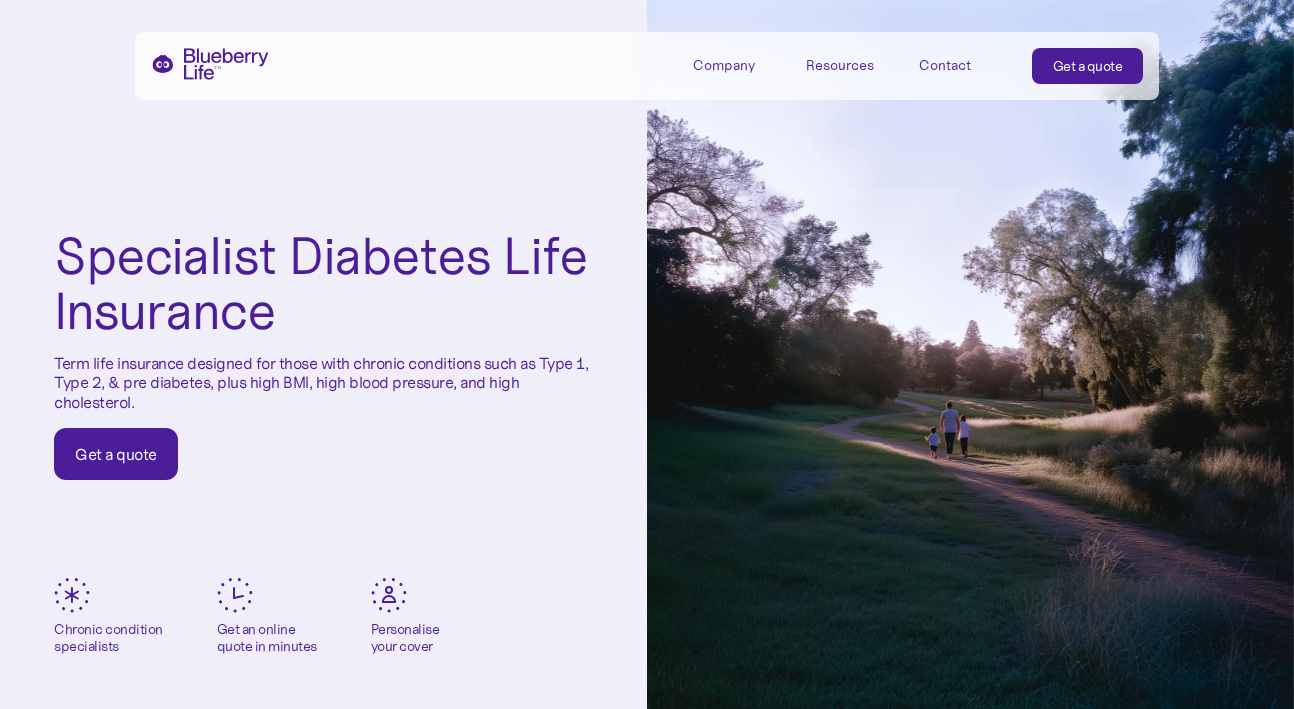 click on "Get a quote" at bounding box center [116, 454] 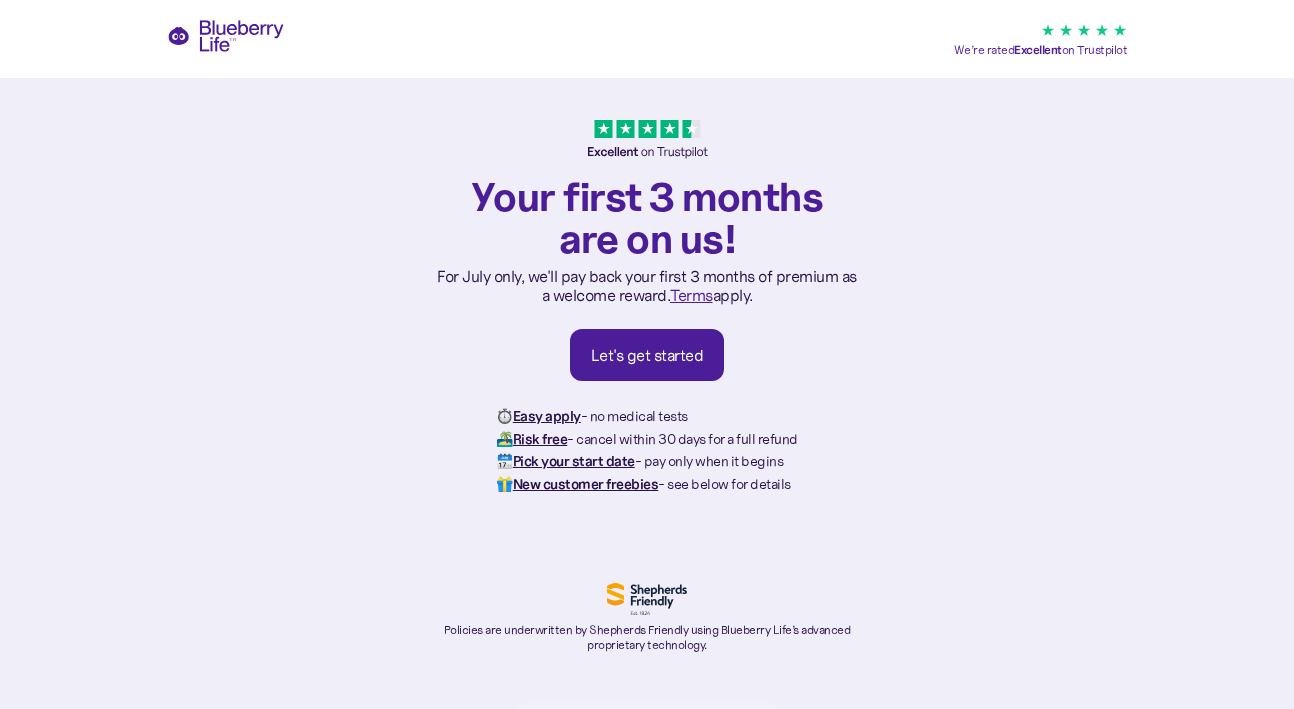 scroll, scrollTop: 0, scrollLeft: 0, axis: both 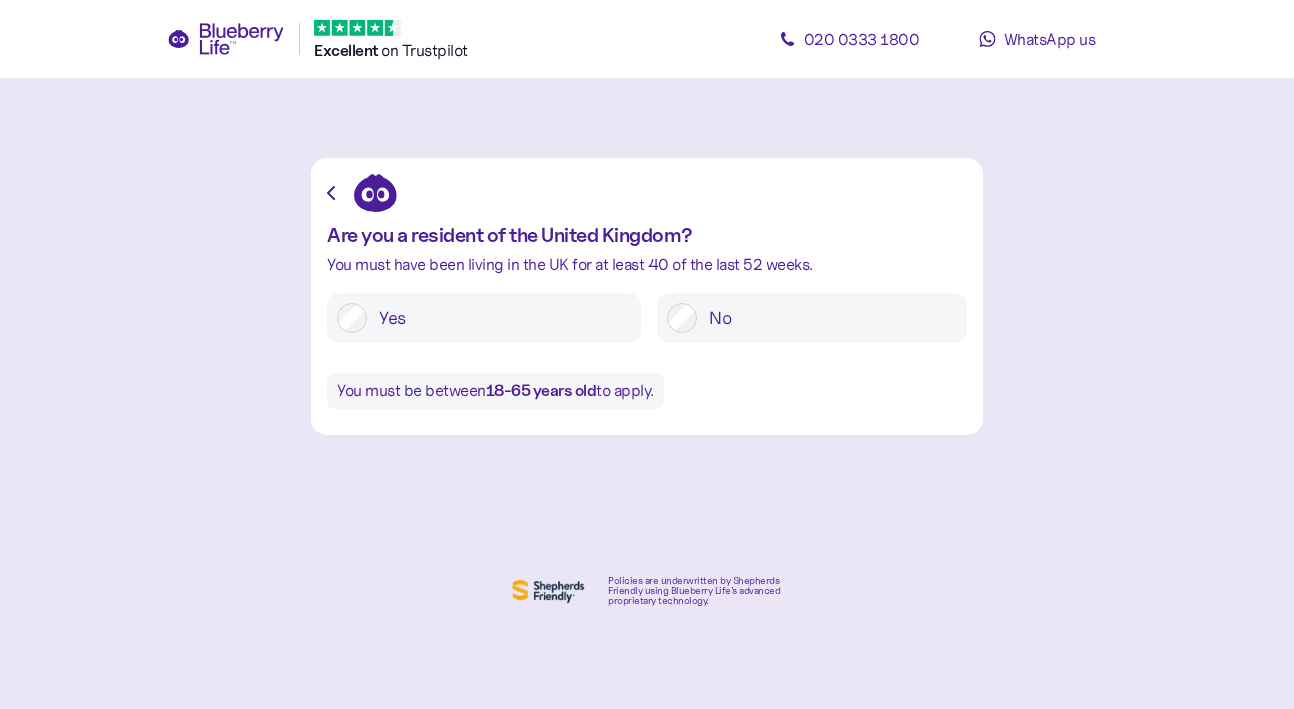 click on "Yes" at bounding box center [499, 318] 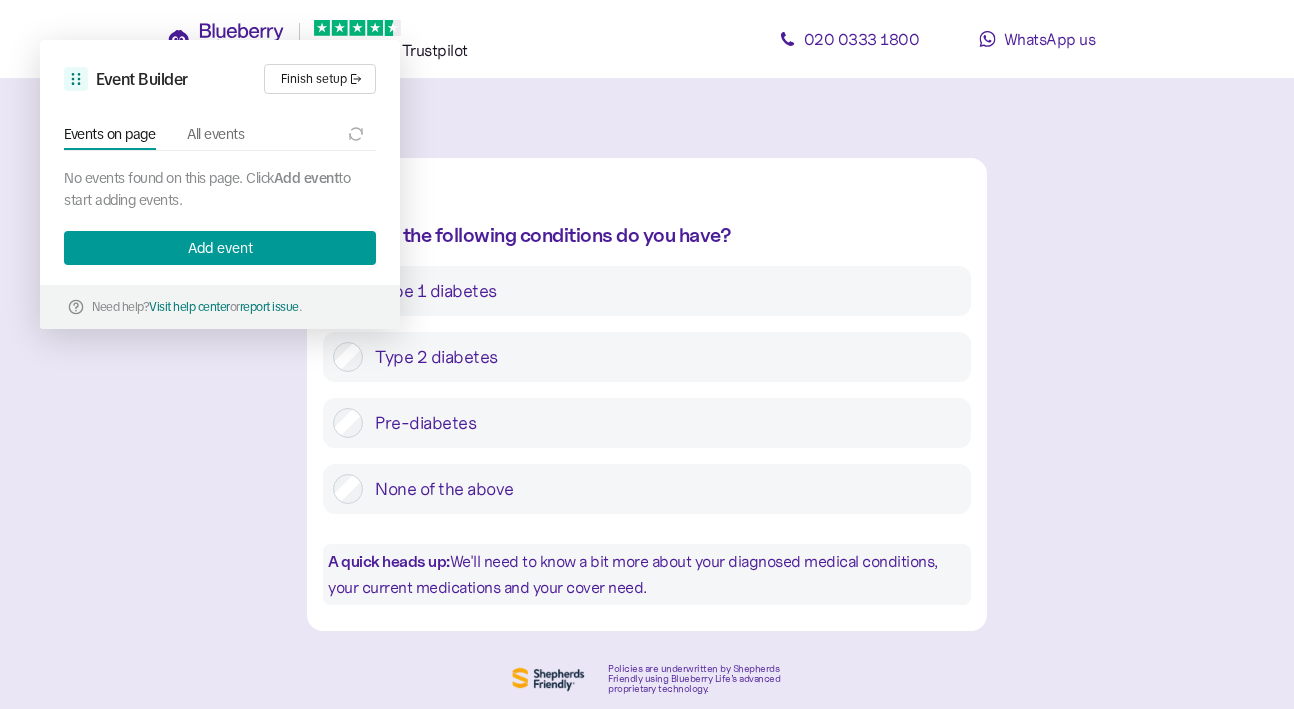 click on "Type 1 diabetes" at bounding box center [662, 291] 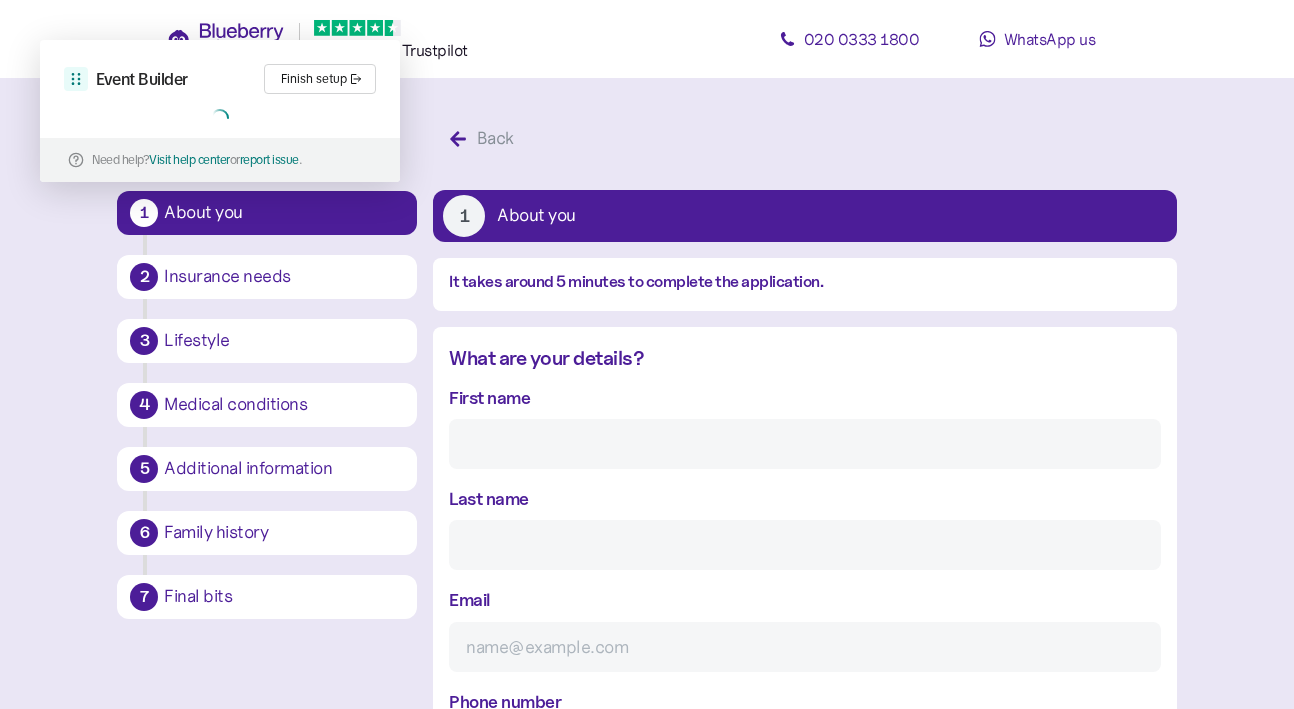 scroll, scrollTop: 38, scrollLeft: 0, axis: vertical 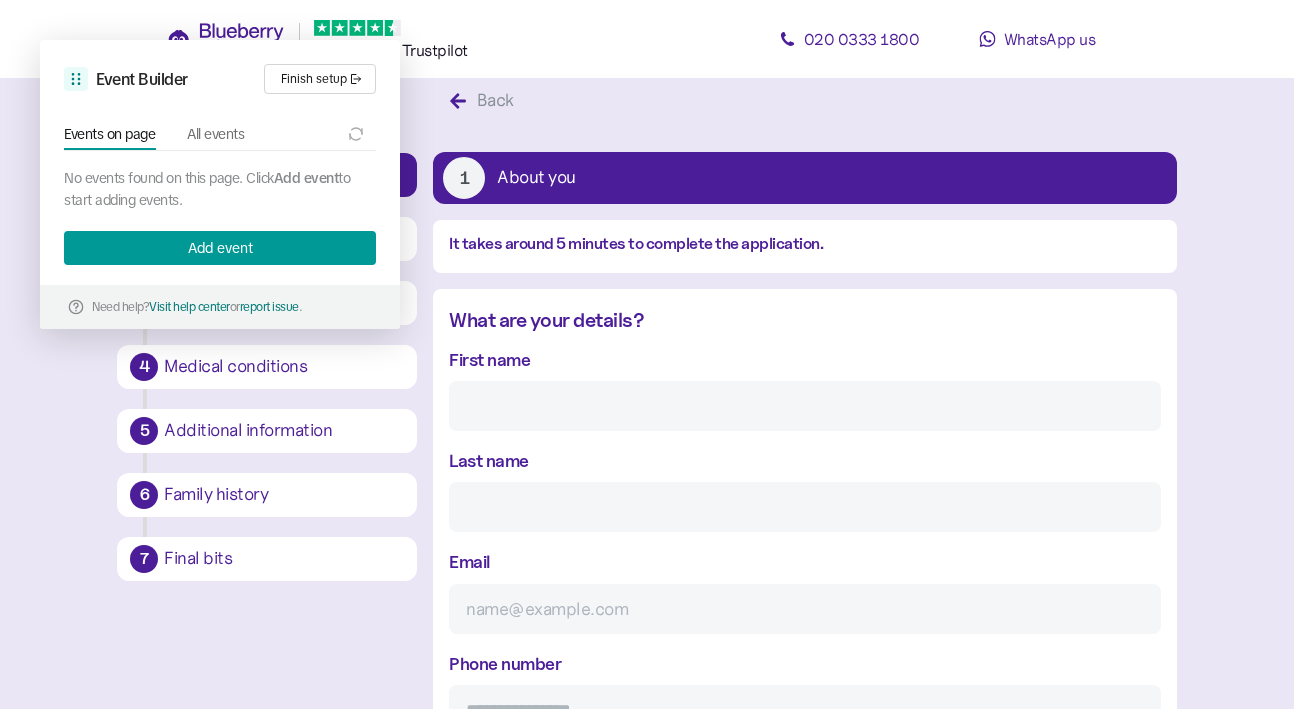 click on "First name" at bounding box center [804, 406] 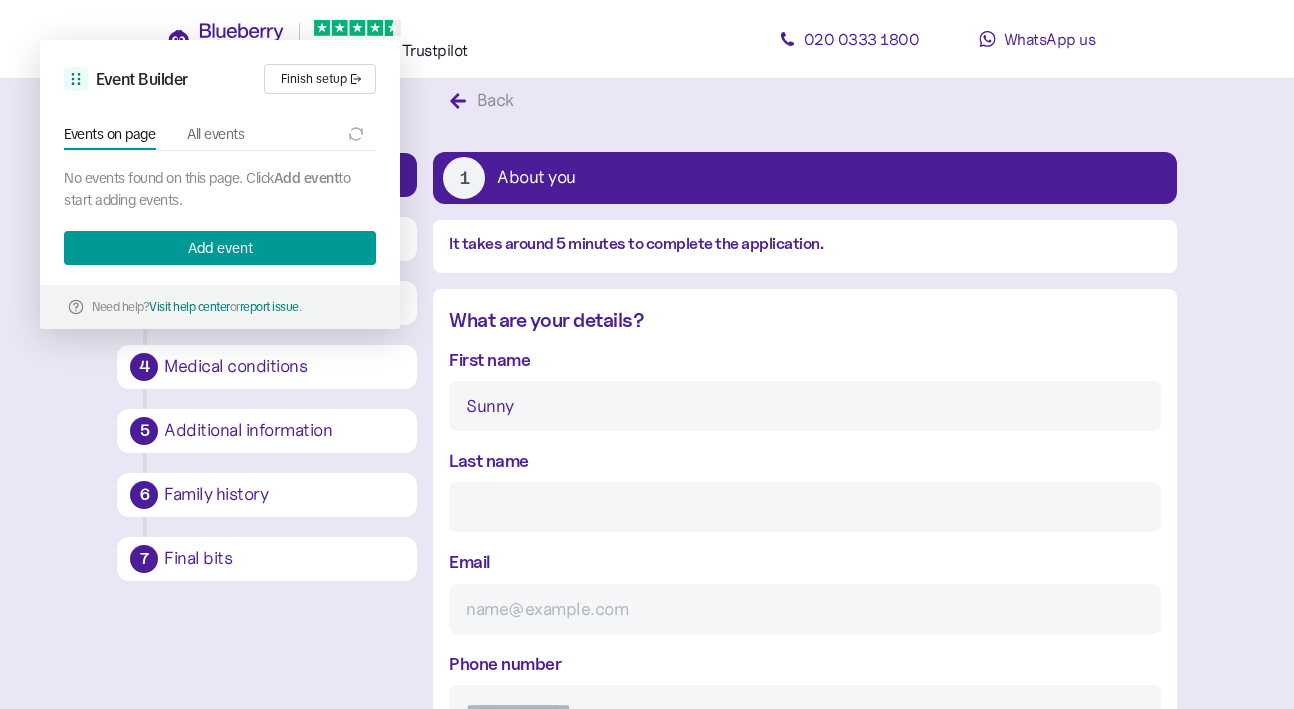 type on "Sunny" 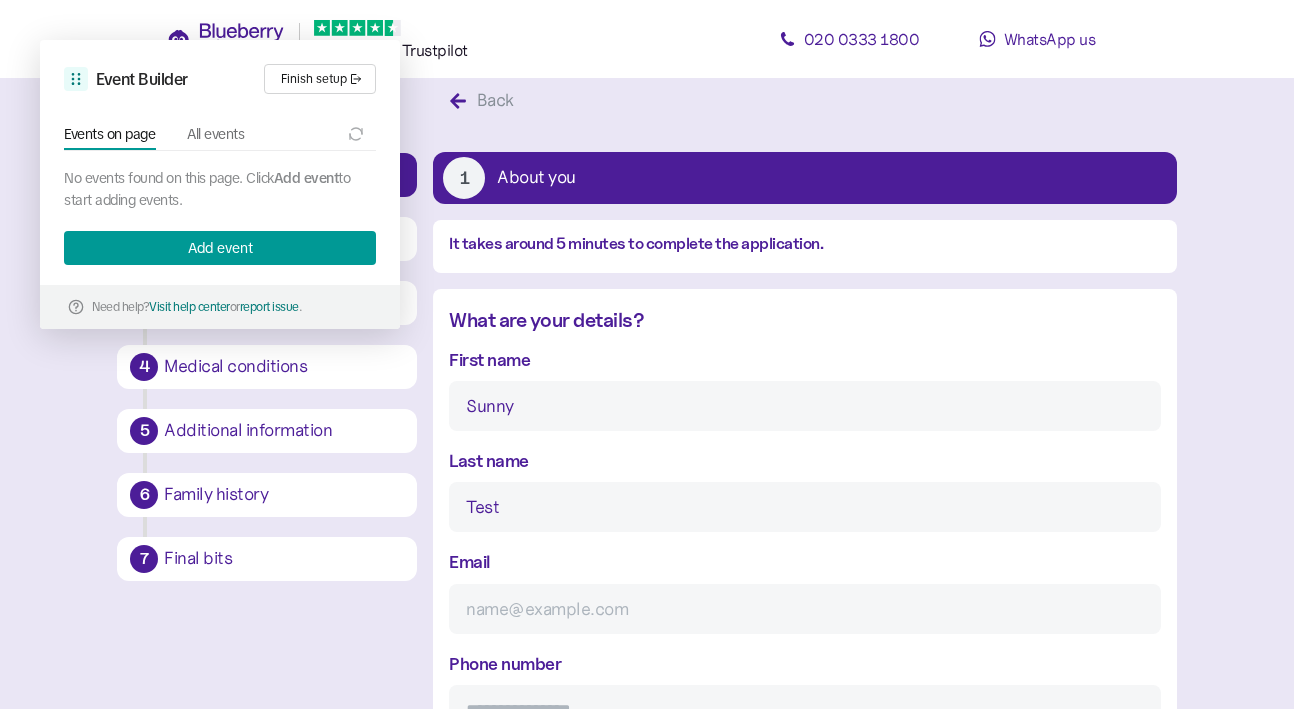 type on "Test" 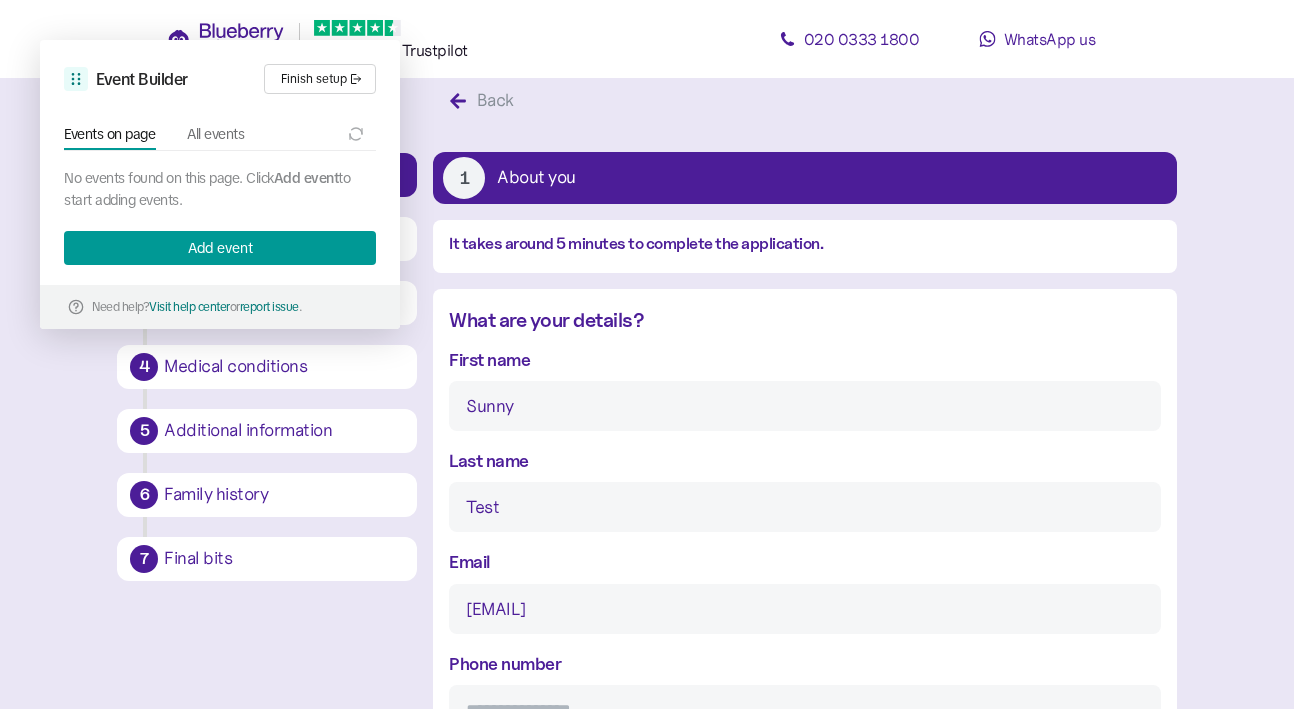 type on "[EMAIL]" 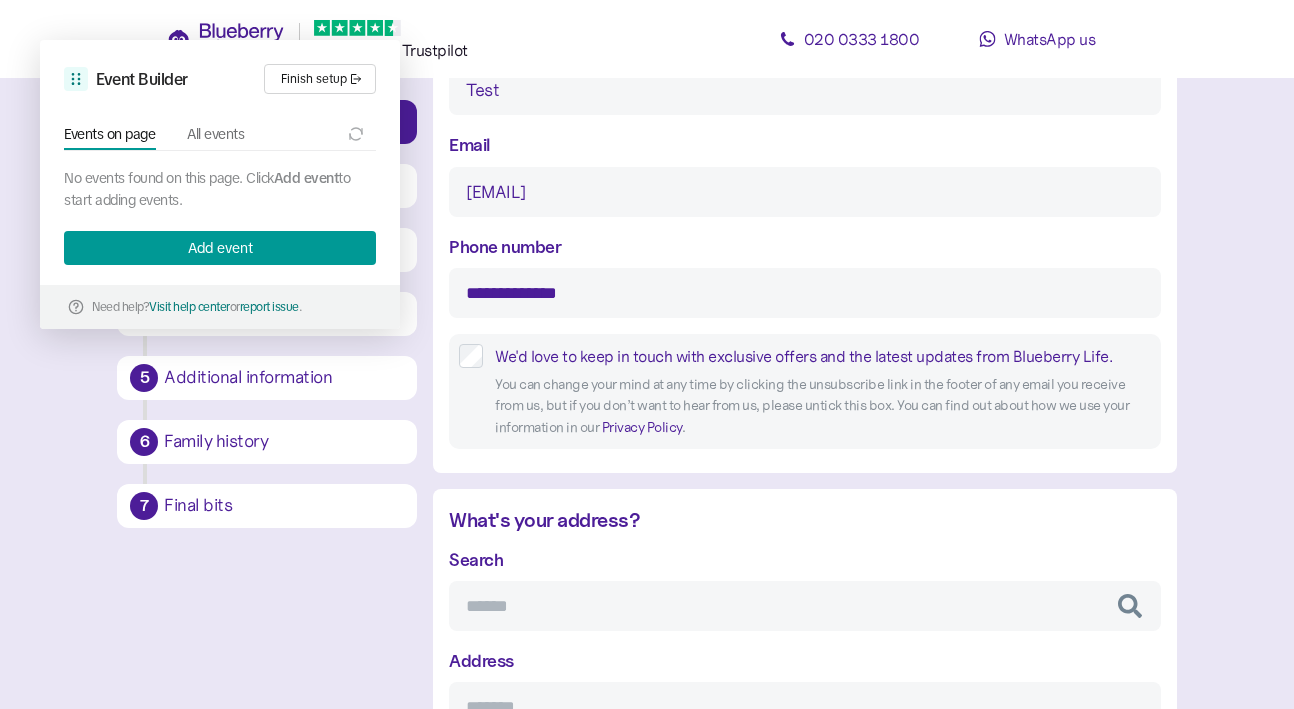type on "**********" 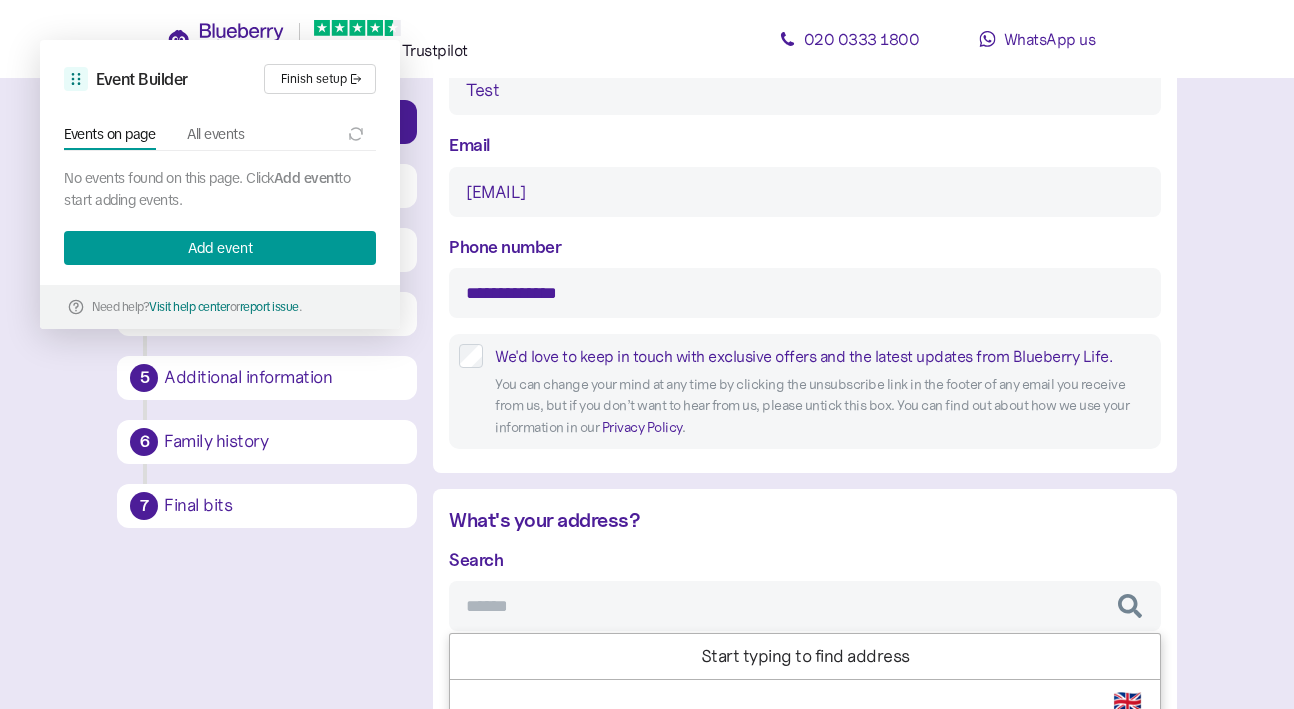 click on "Search" at bounding box center [804, 606] 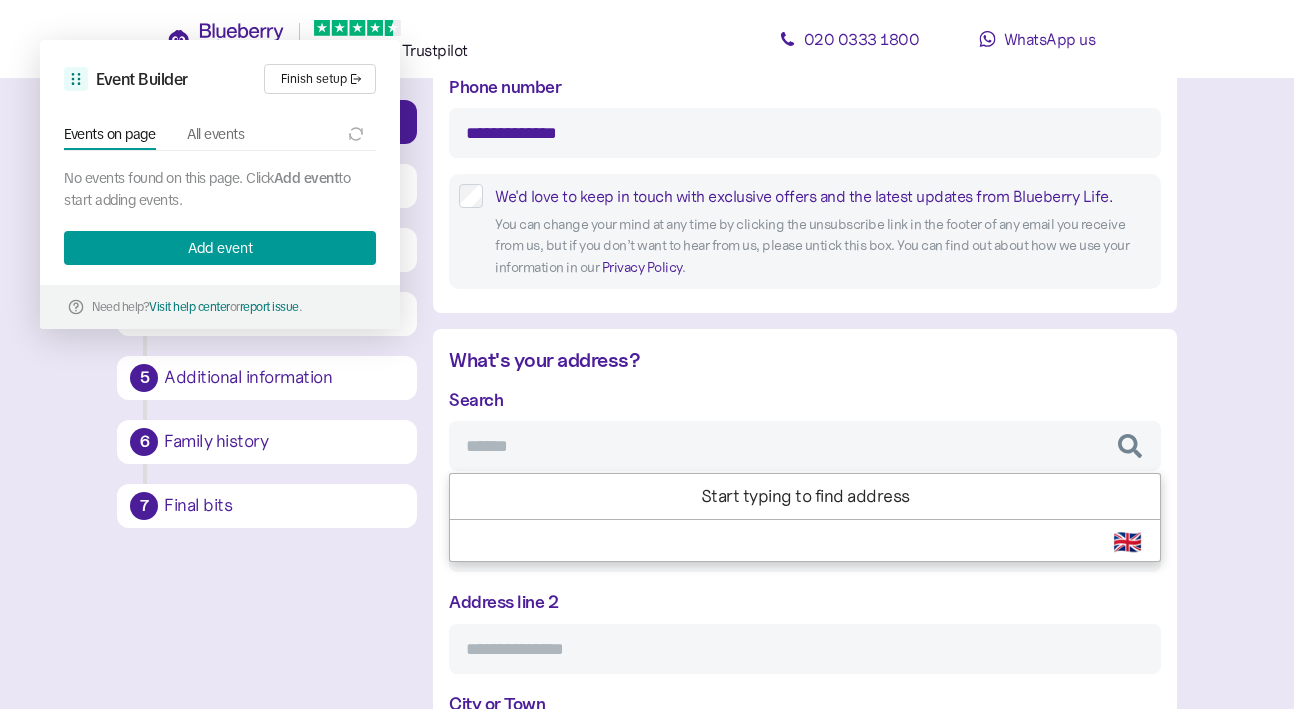 scroll, scrollTop: 699, scrollLeft: 0, axis: vertical 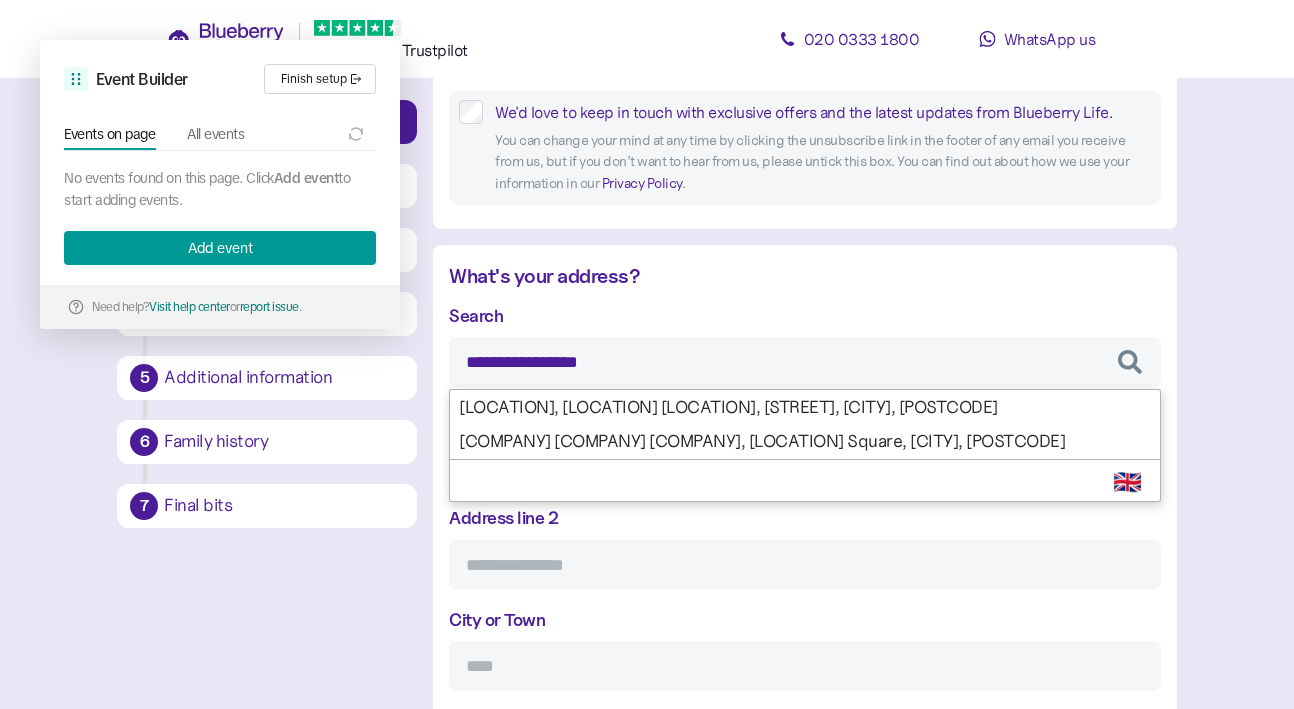 type on "**********" 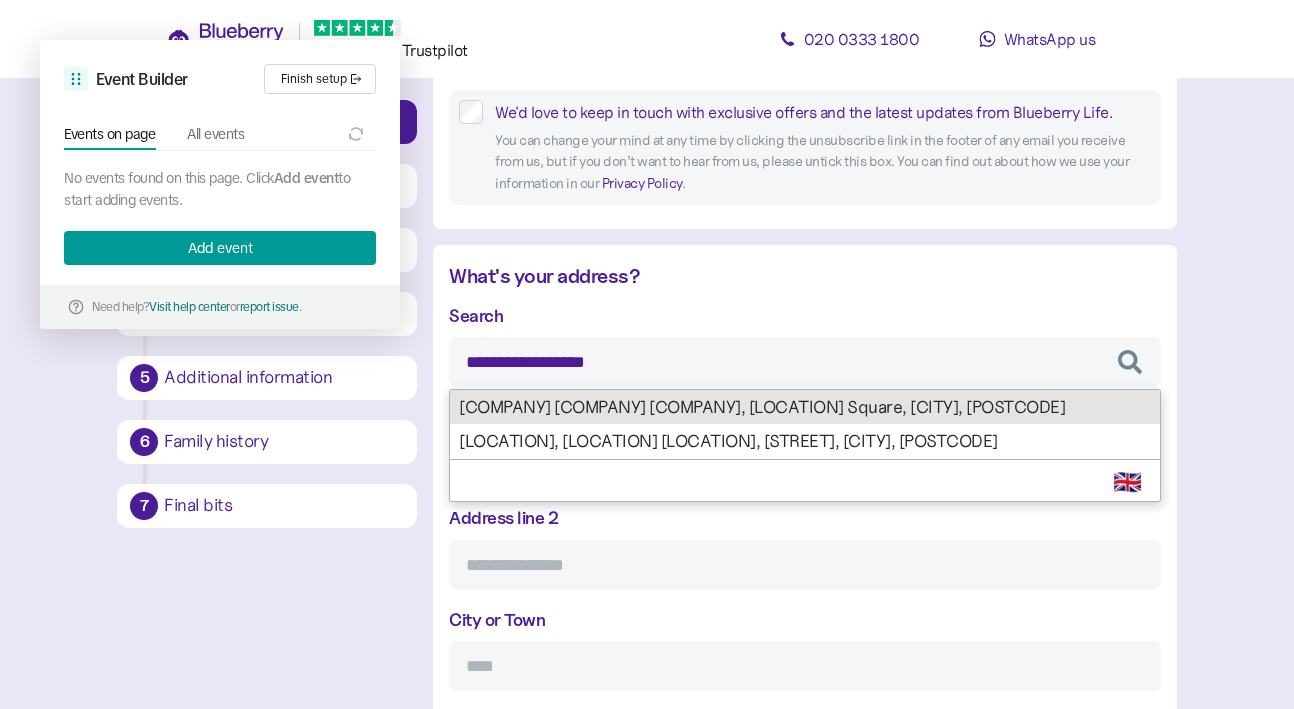 type on "**********" 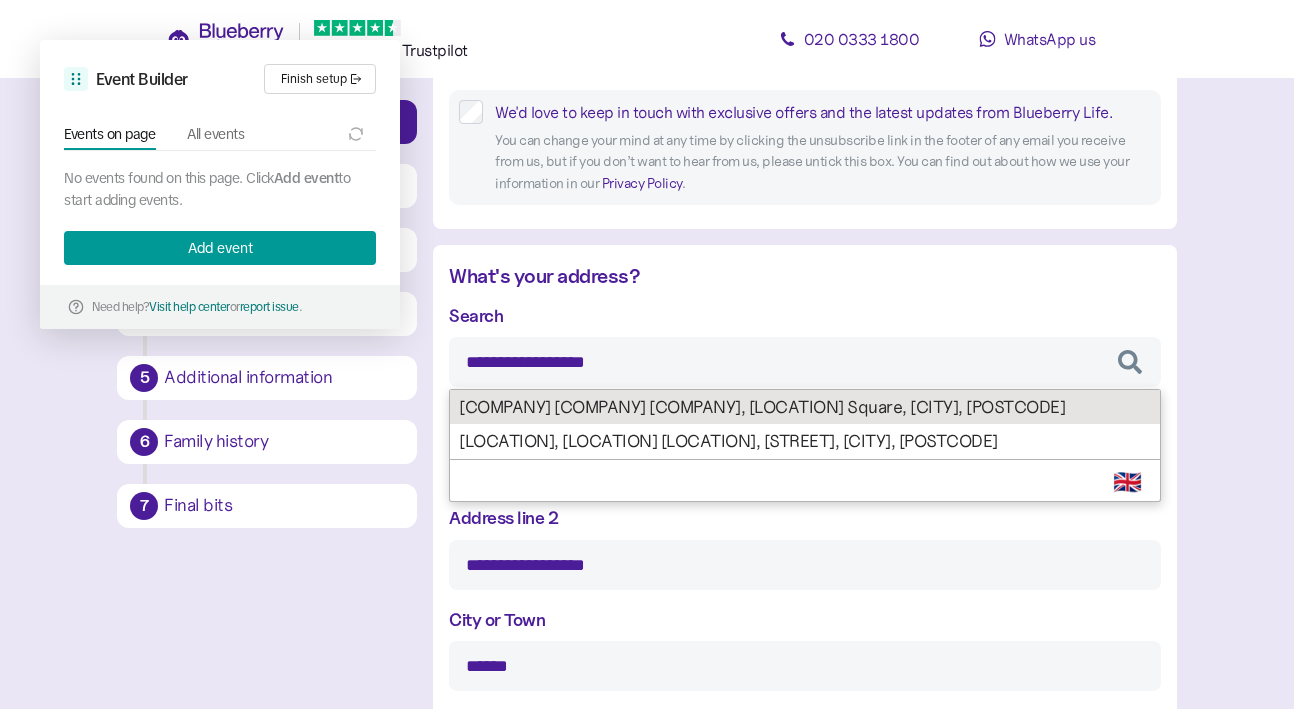 click on "Search [LOCATION] [LOCATION], [LOCATION] [POSTCODE] [LOCATION] [LOCATION], [LOCATION] [POSTCODE] Select Country 🇬🇧 Start typing to find address Address [ADDRESS] Address line 2 [ADDRESS] Address line 2 [ADDRESS] City or Town [CITY] Region [REGION] Postcode [POSTCODE]" at bounding box center [804, 598] 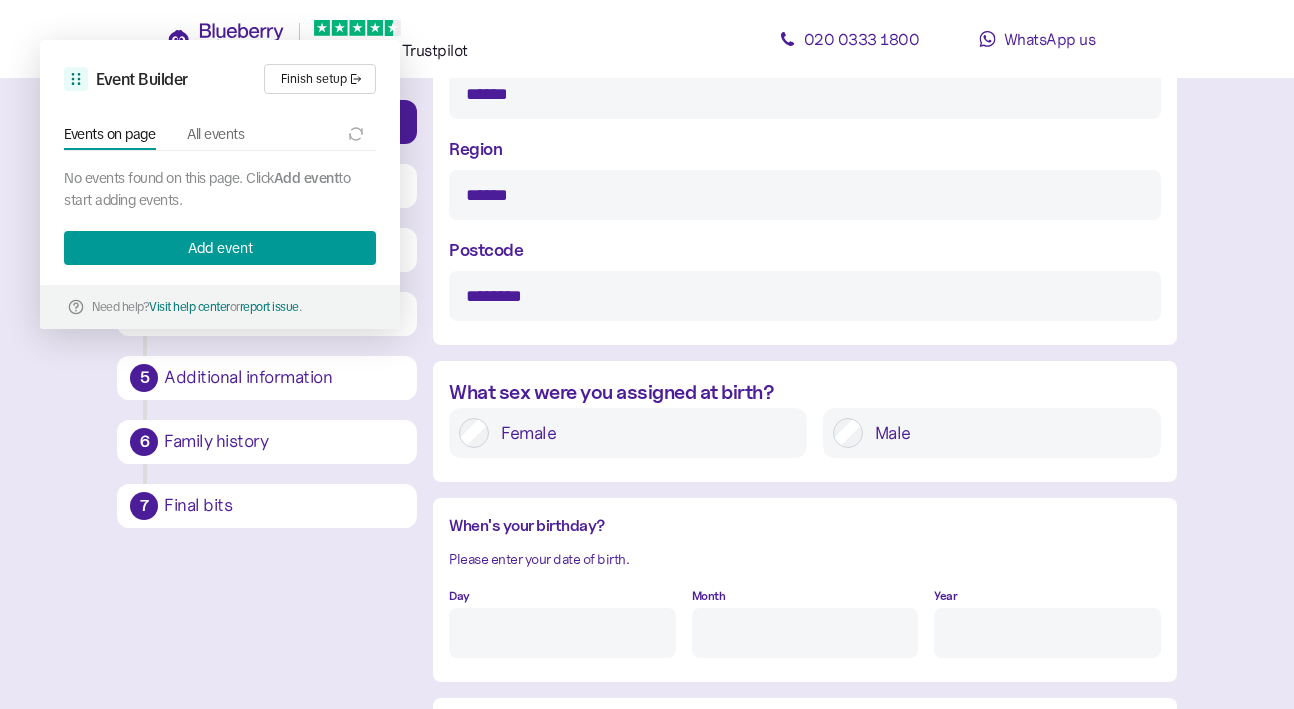 scroll, scrollTop: 1280, scrollLeft: 0, axis: vertical 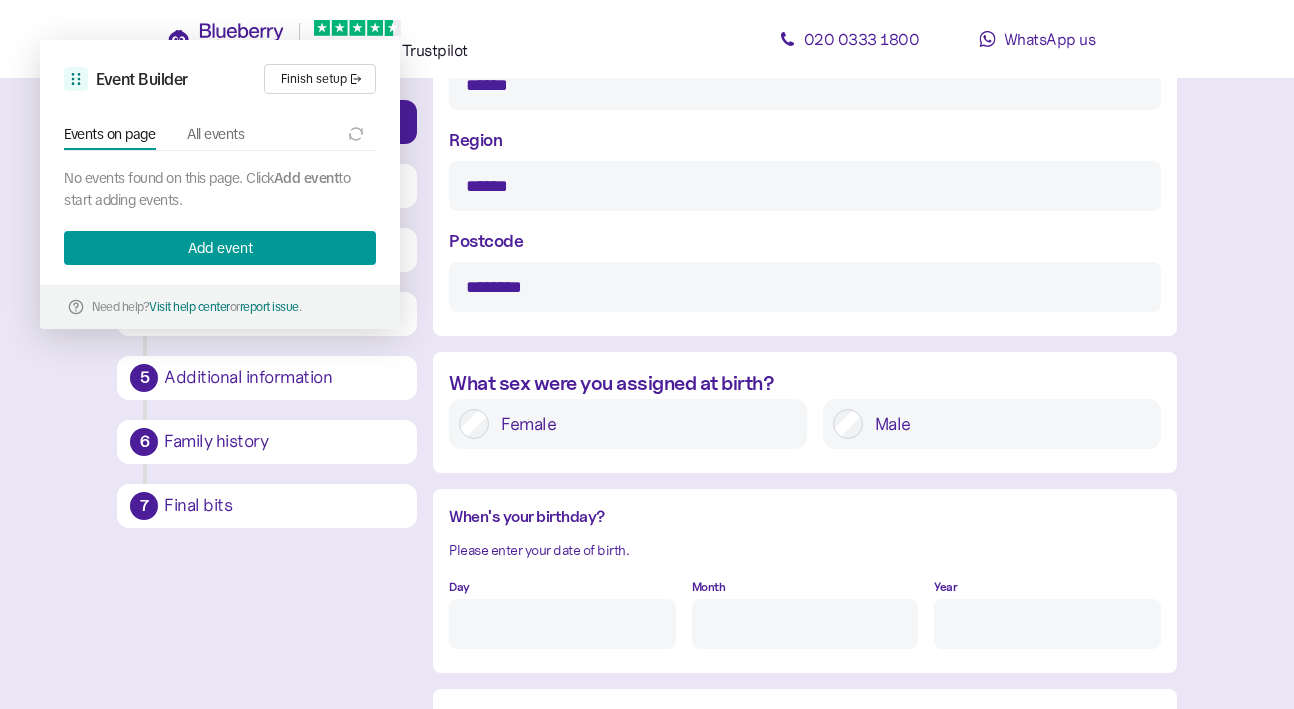 type on "**********" 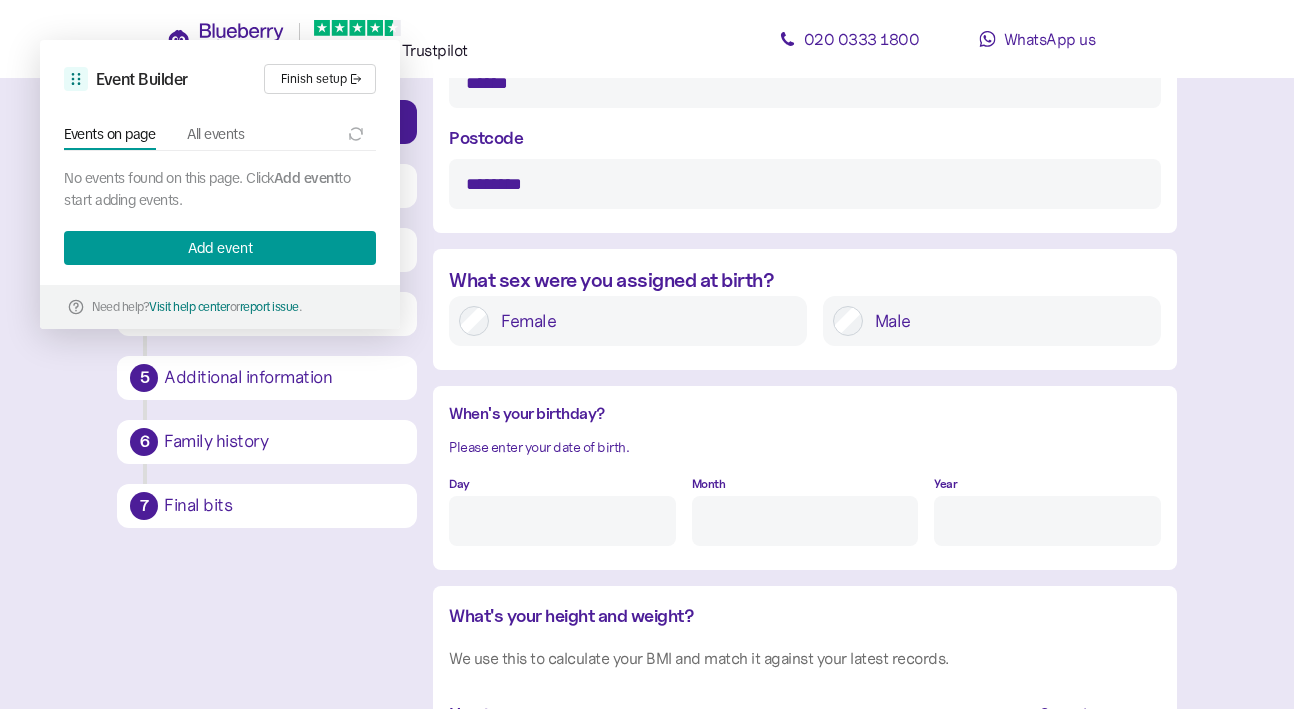 scroll, scrollTop: 1466, scrollLeft: 0, axis: vertical 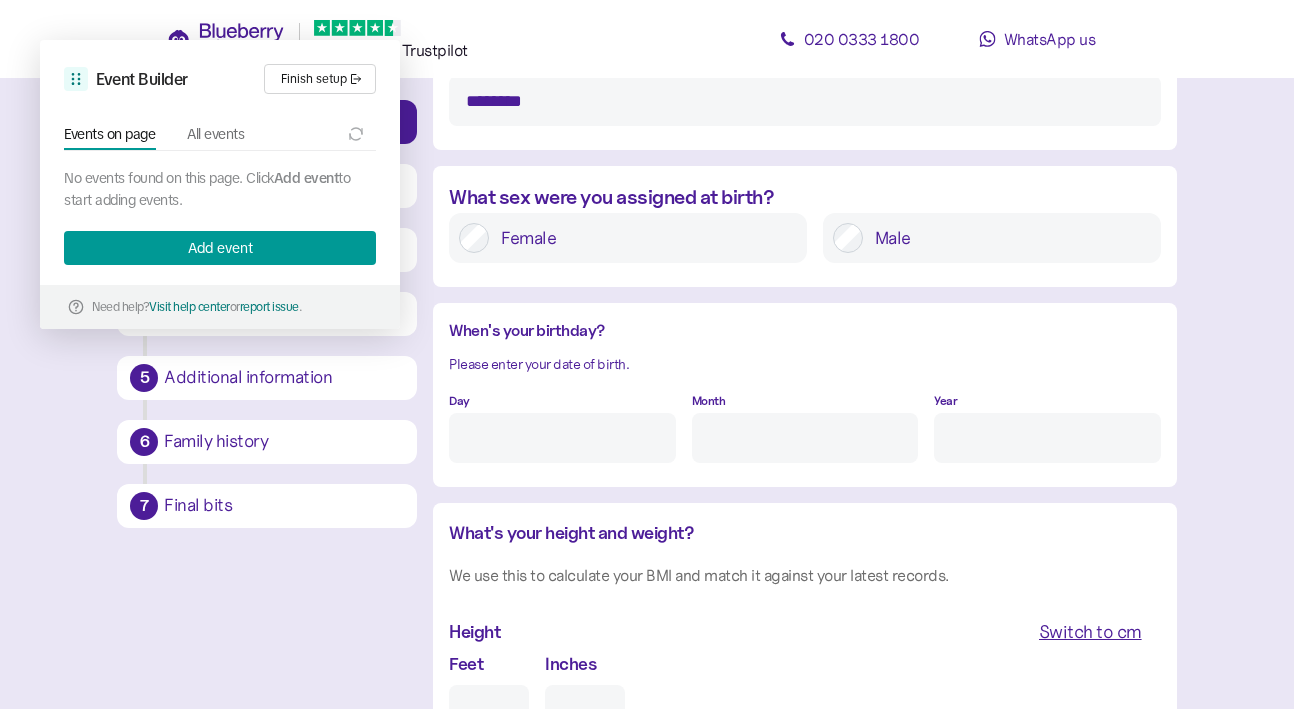 click on "Day" at bounding box center (562, 438) 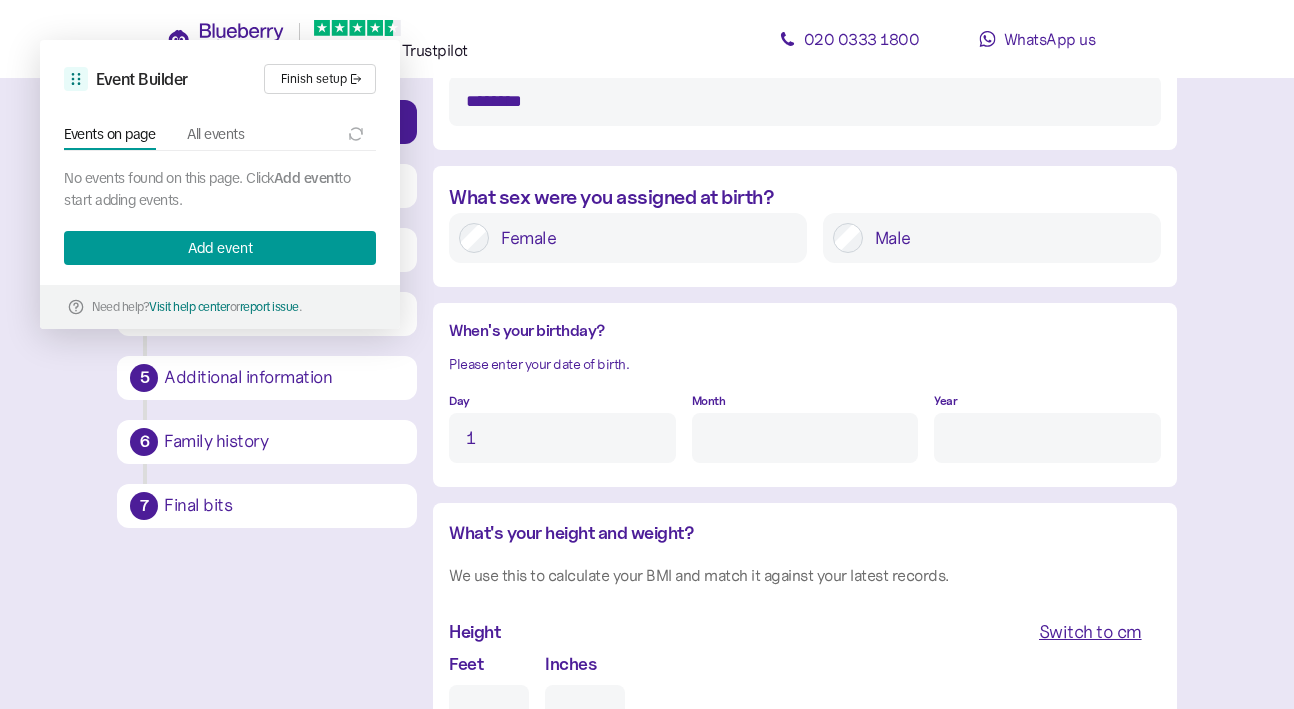 type on "1" 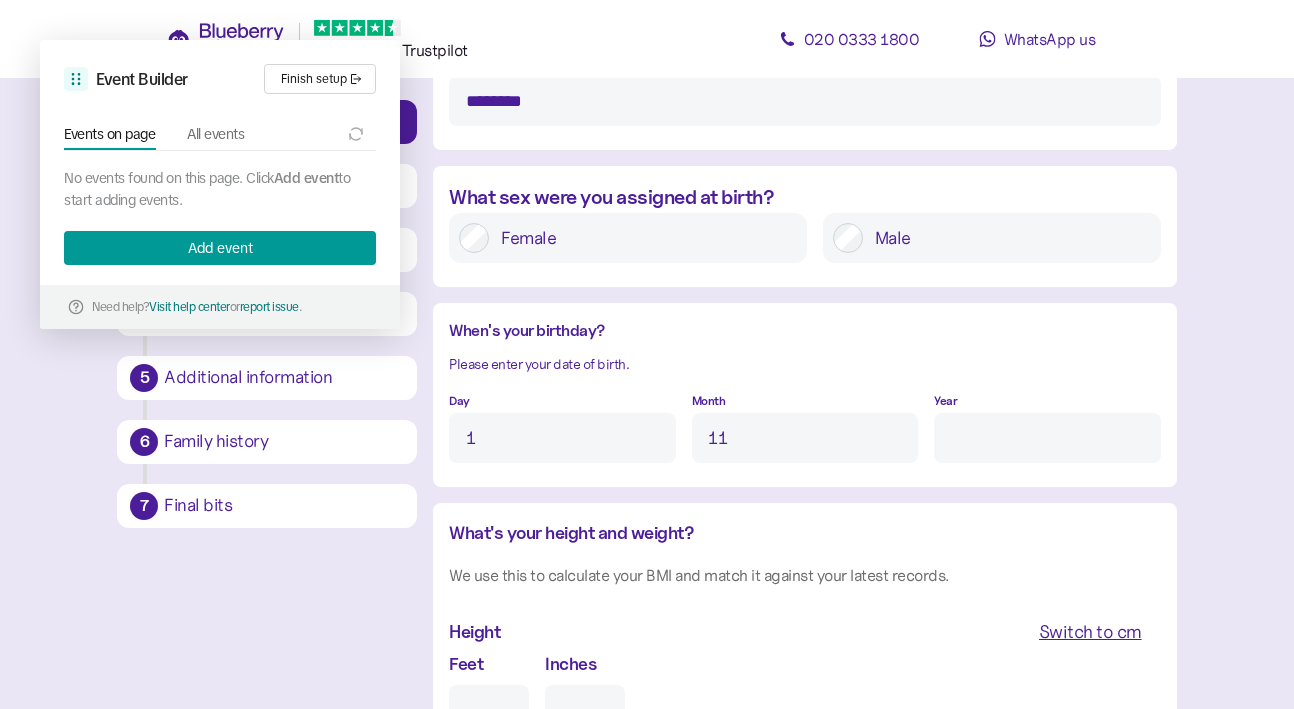 type on "11" 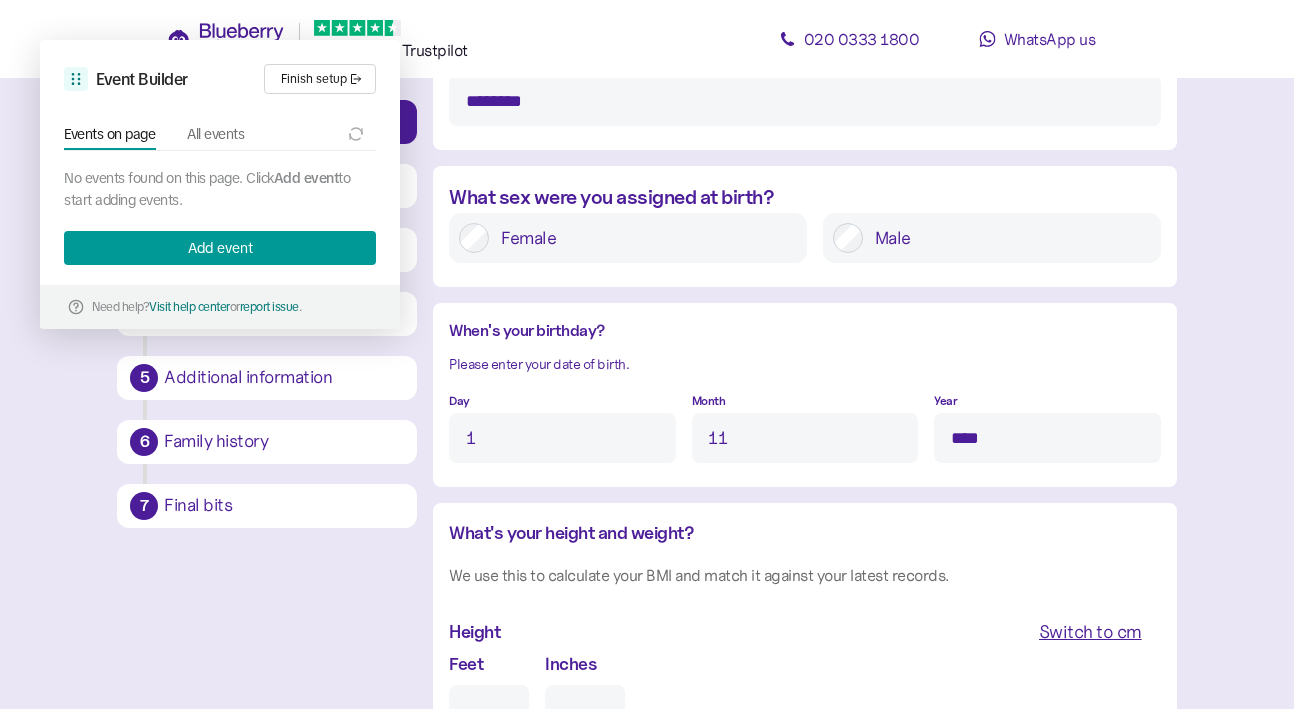 scroll, scrollTop: 1670, scrollLeft: 0, axis: vertical 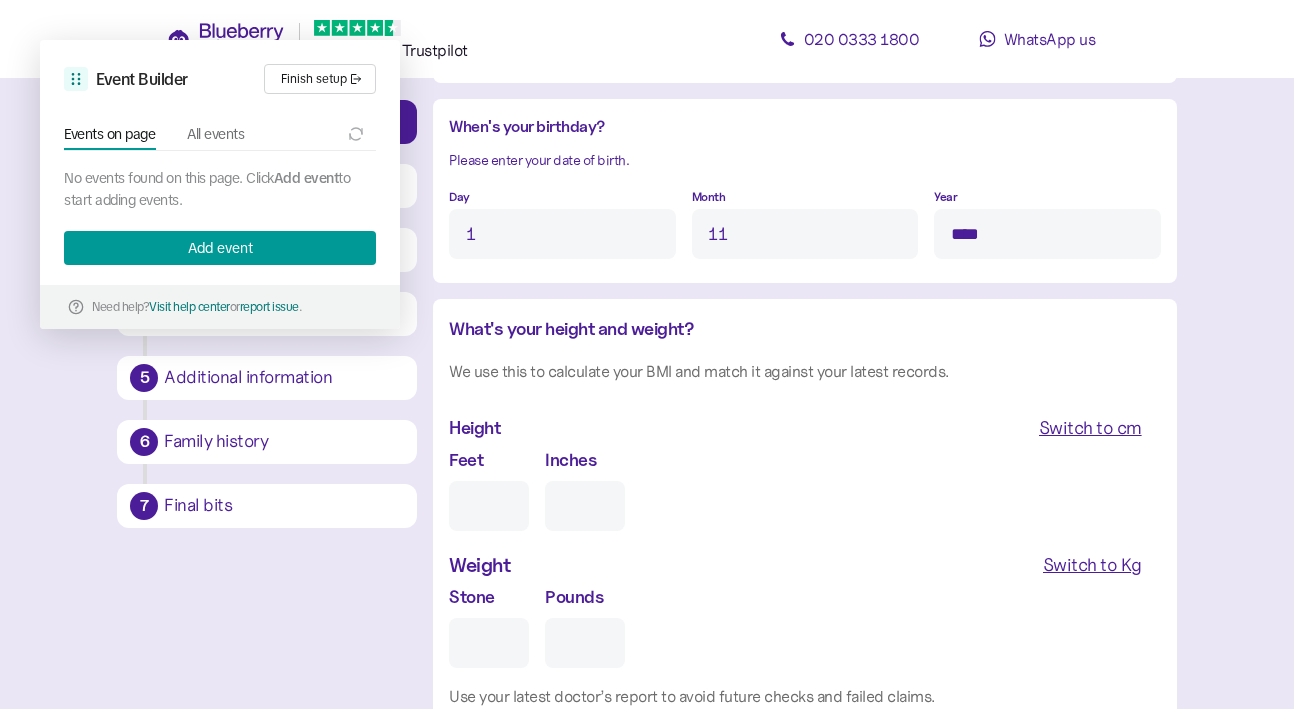 type on "****" 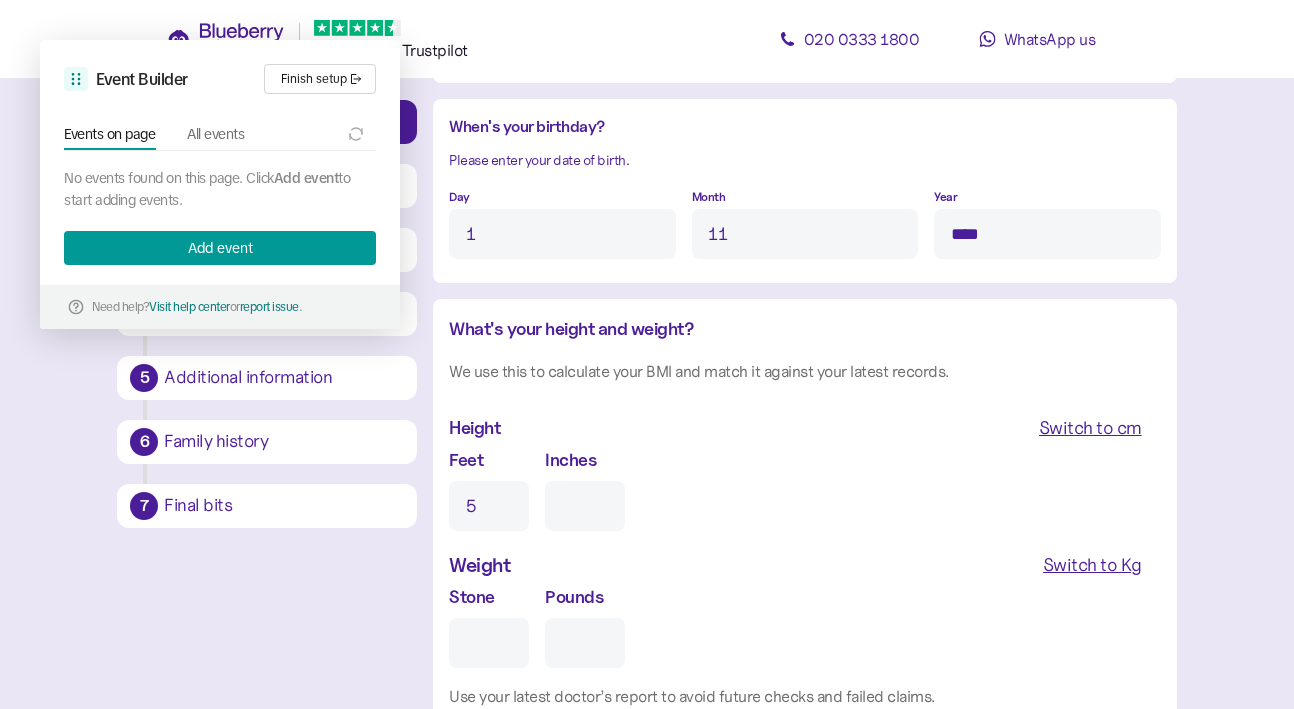 type on "0" 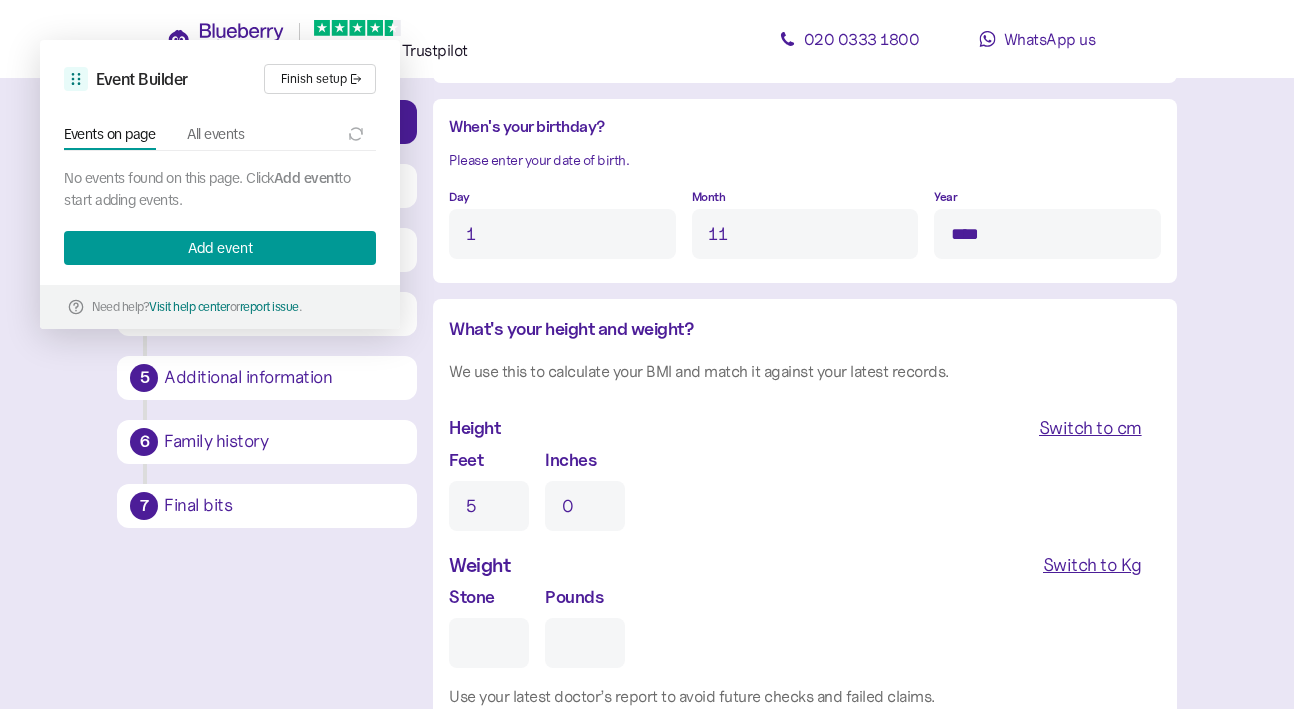 type on "5" 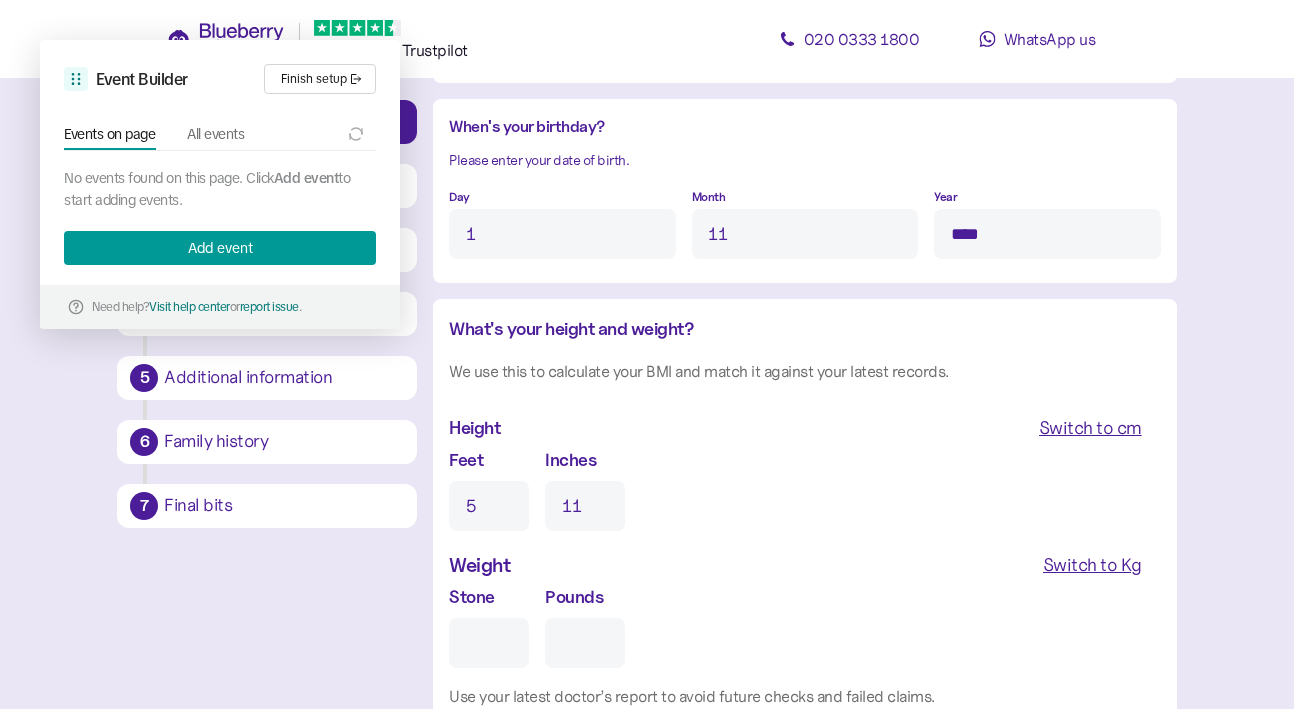 type on "11" 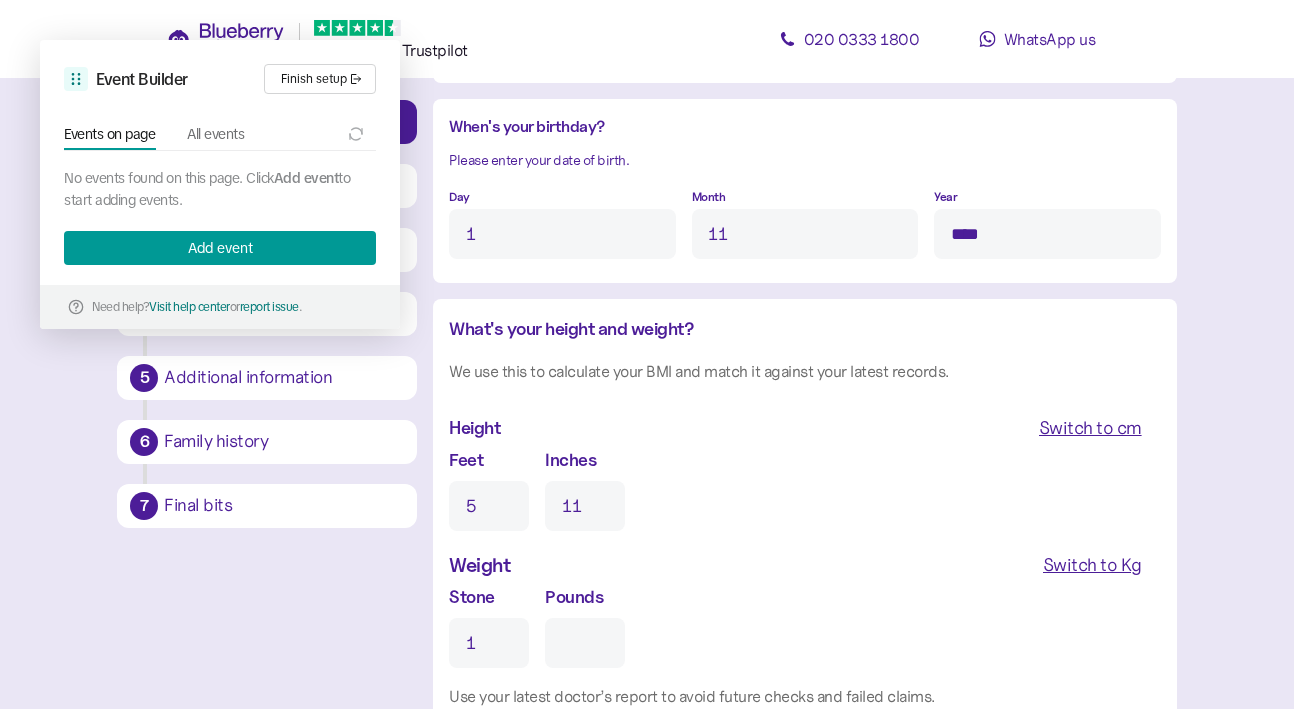 type on "0" 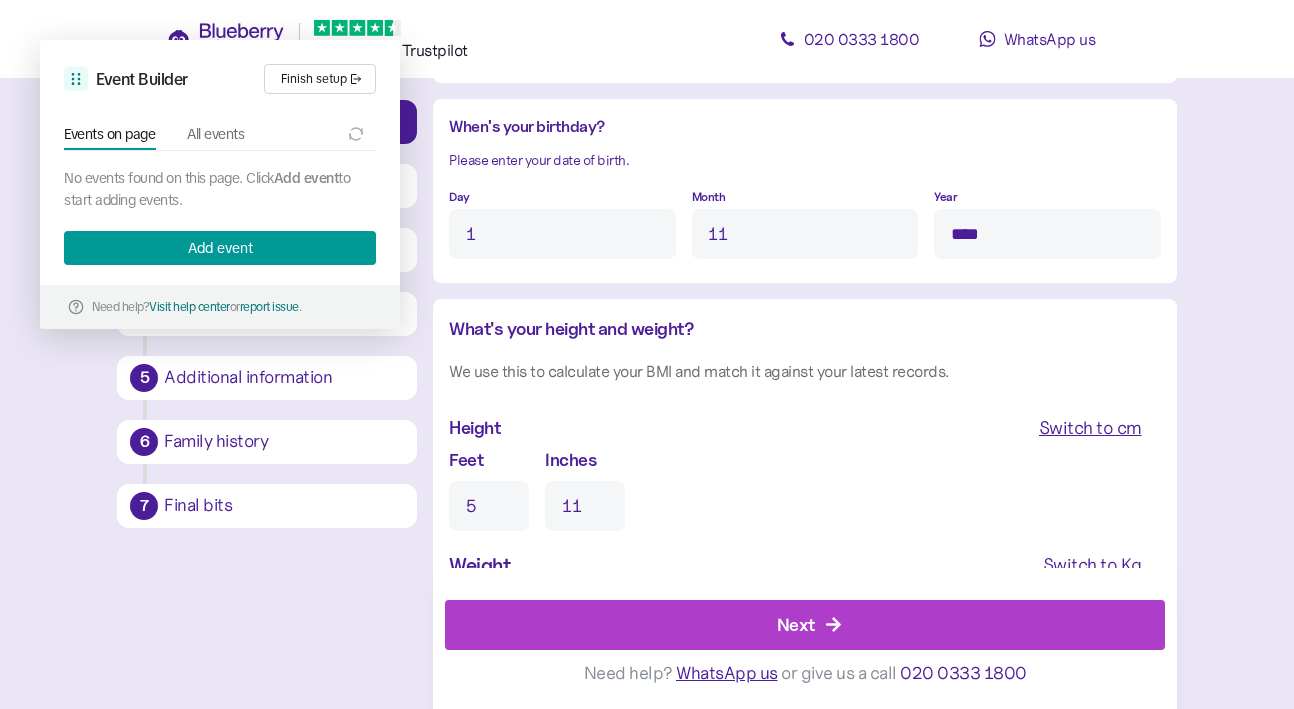 type on "12" 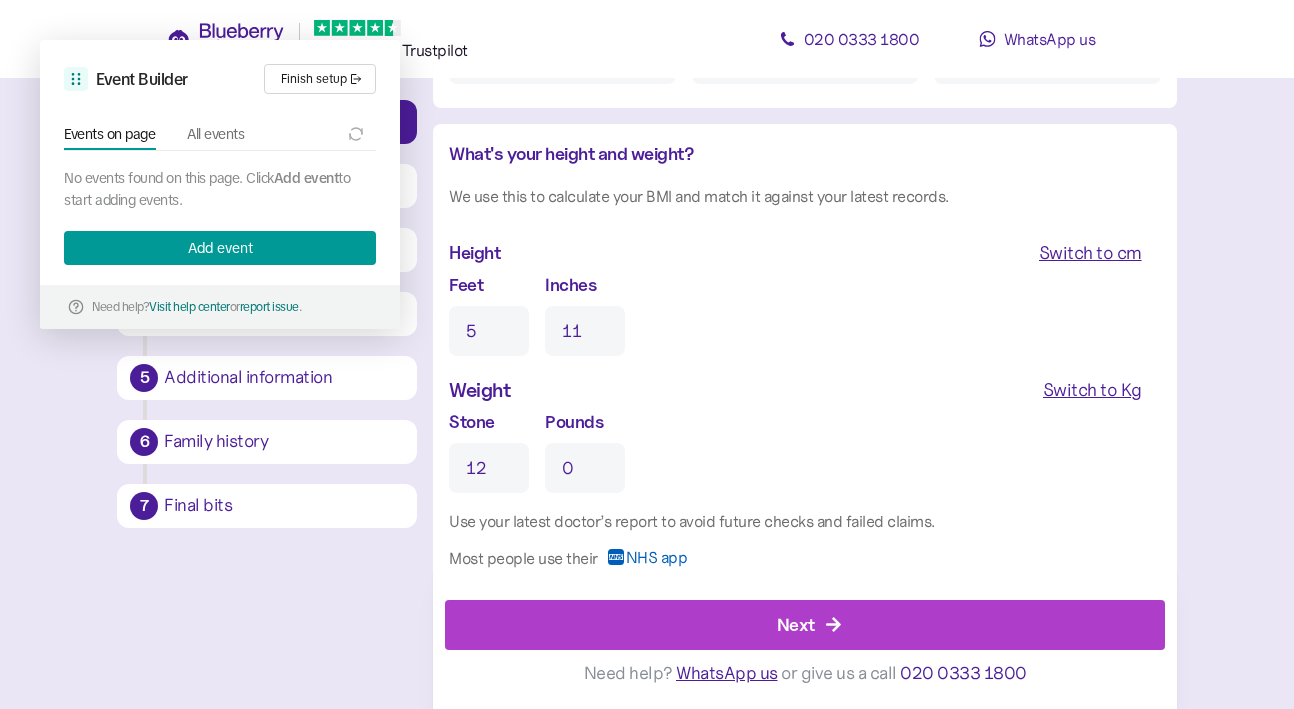scroll, scrollTop: 1852, scrollLeft: 0, axis: vertical 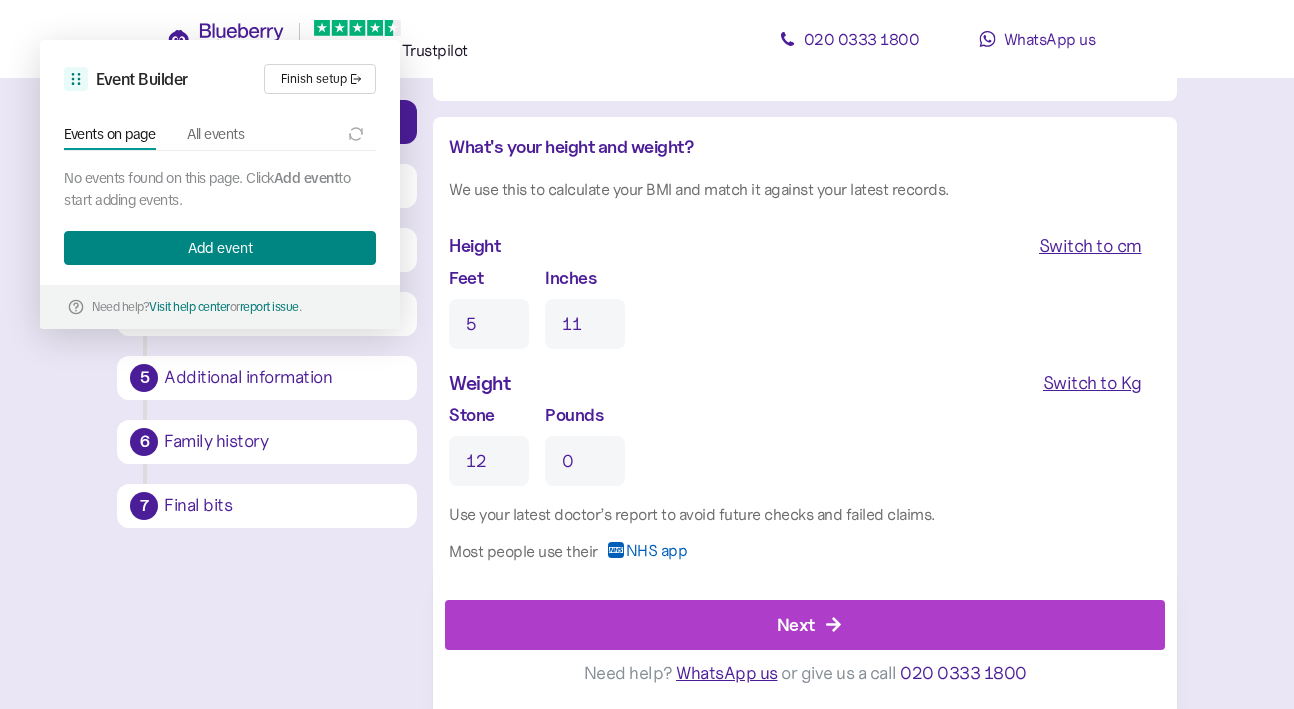 click on "Add event" at bounding box center [220, 248] 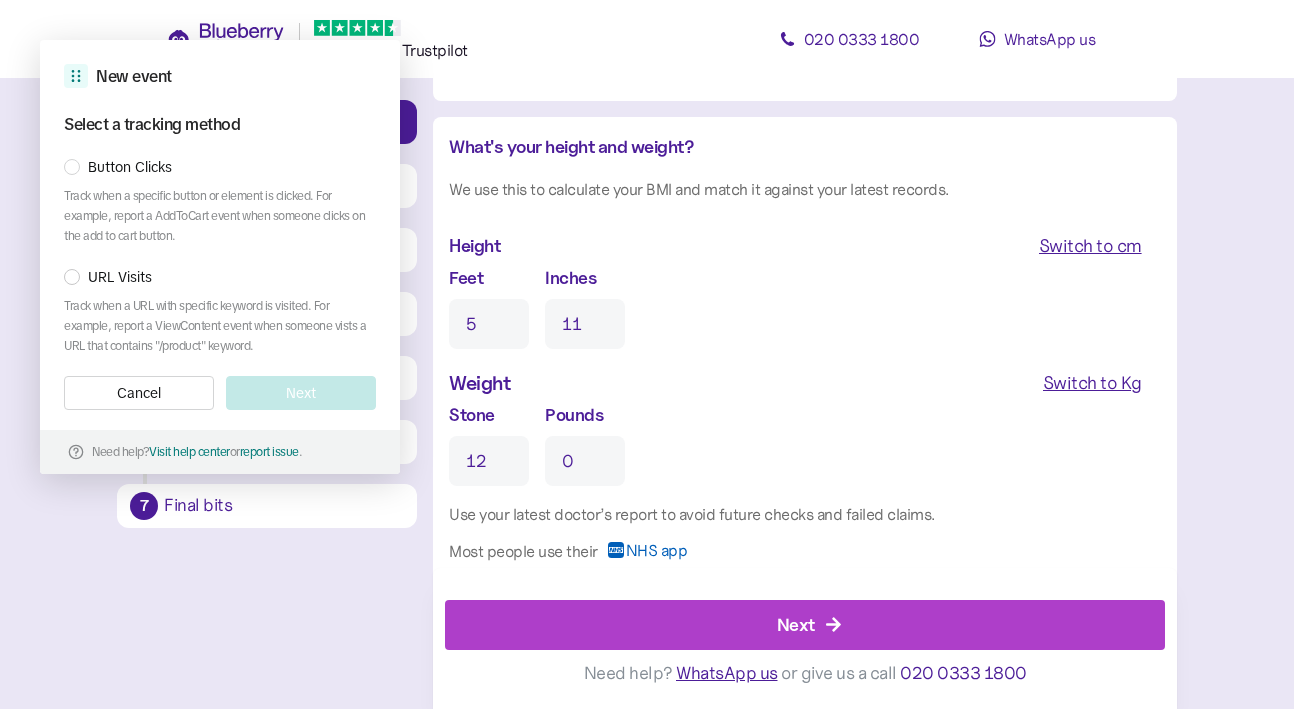 click on "URL Visits" at bounding box center (120, 277) 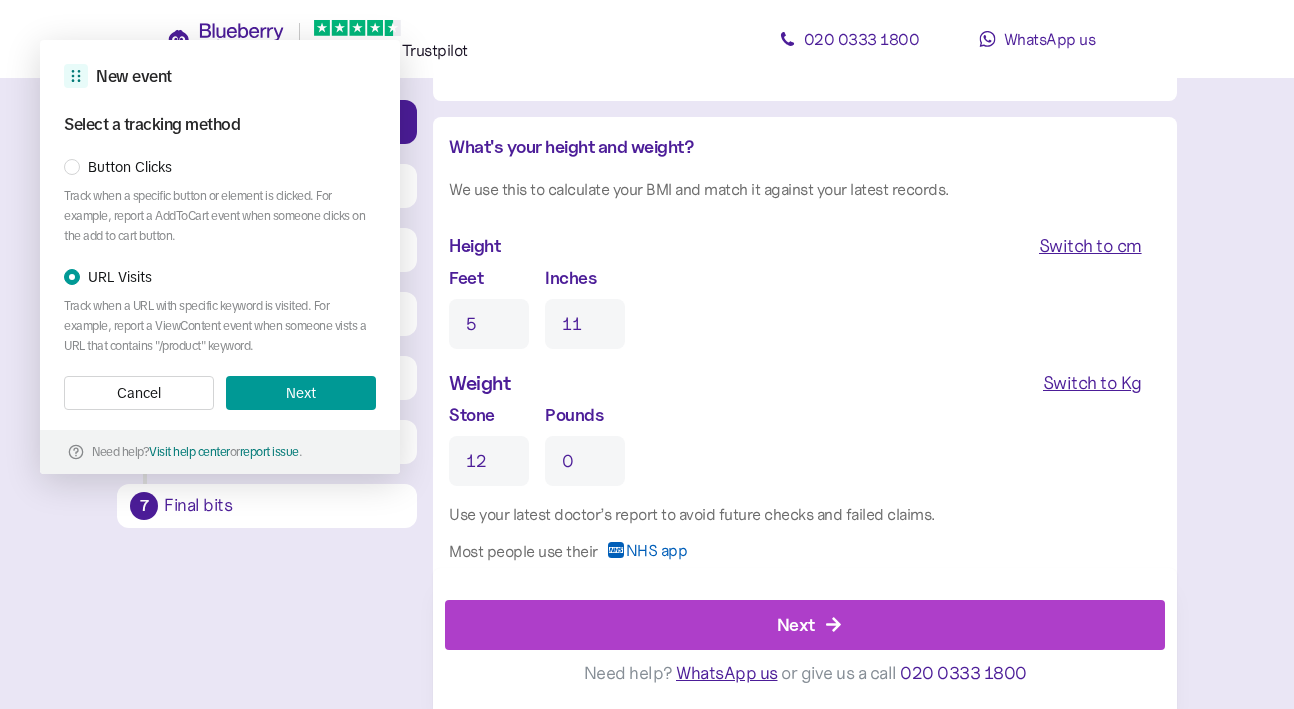 click on "Next" at bounding box center [809, 625] 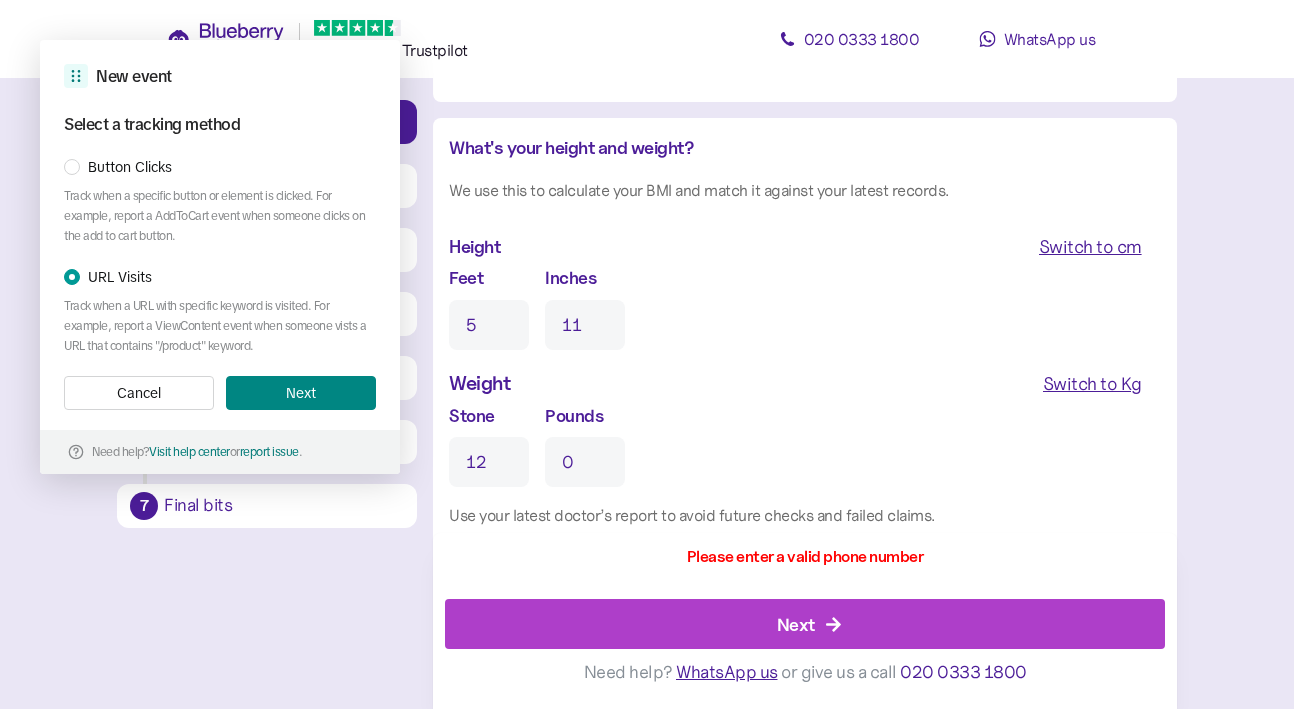 click on "Next" at bounding box center (301, 393) 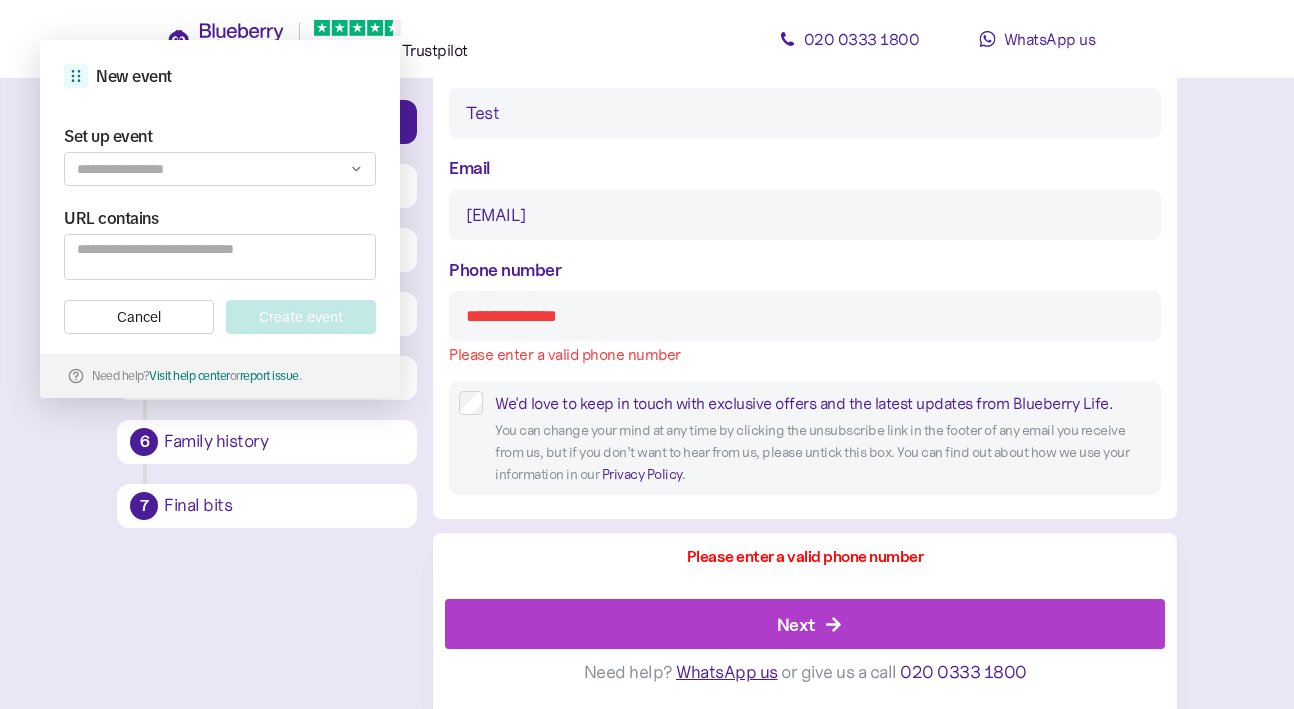 scroll, scrollTop: 371, scrollLeft: 0, axis: vertical 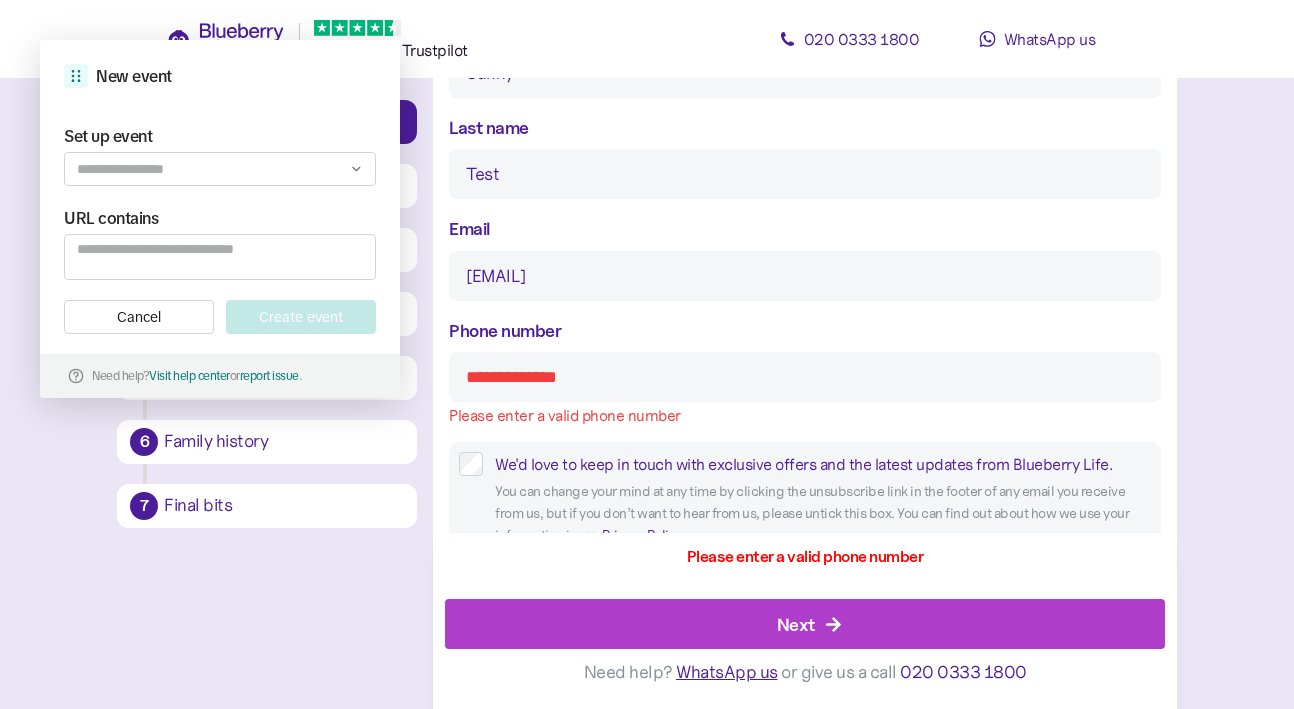 drag, startPoint x: 507, startPoint y: 381, endPoint x: 632, endPoint y: 381, distance: 125 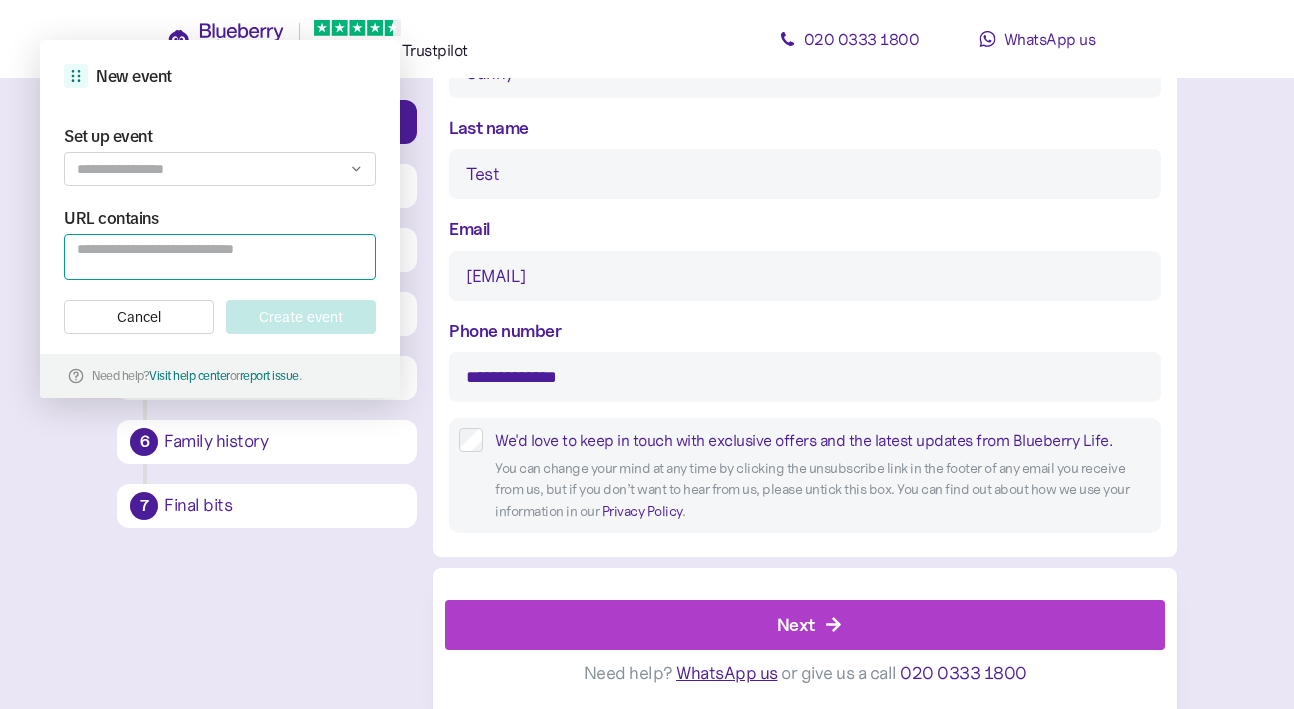 type on "**********" 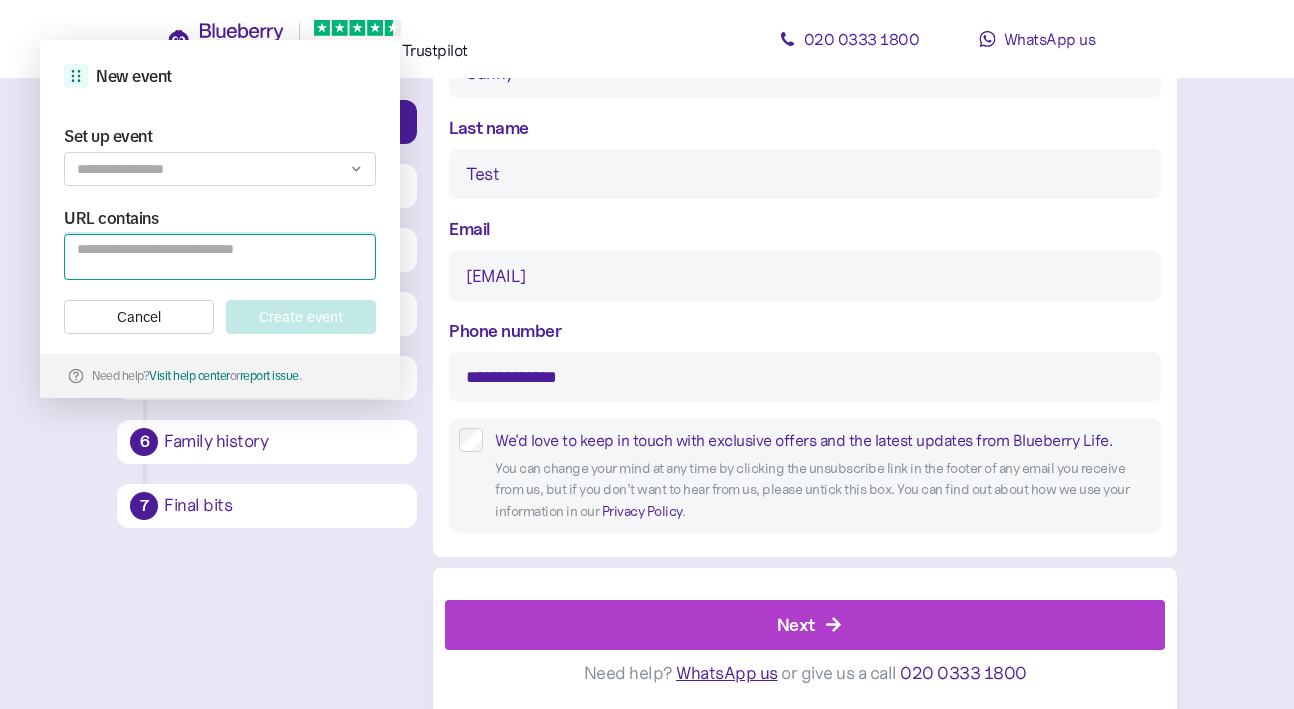 click at bounding box center [220, 257] 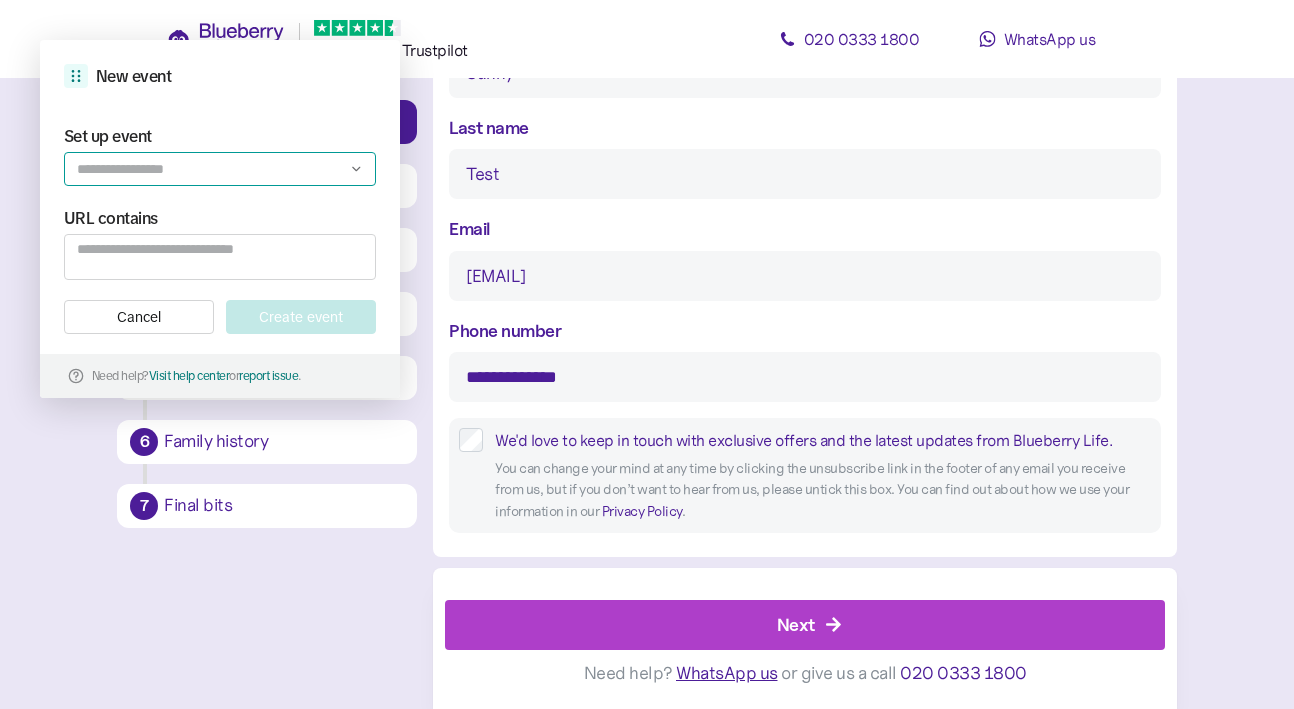click at bounding box center (220, 169) 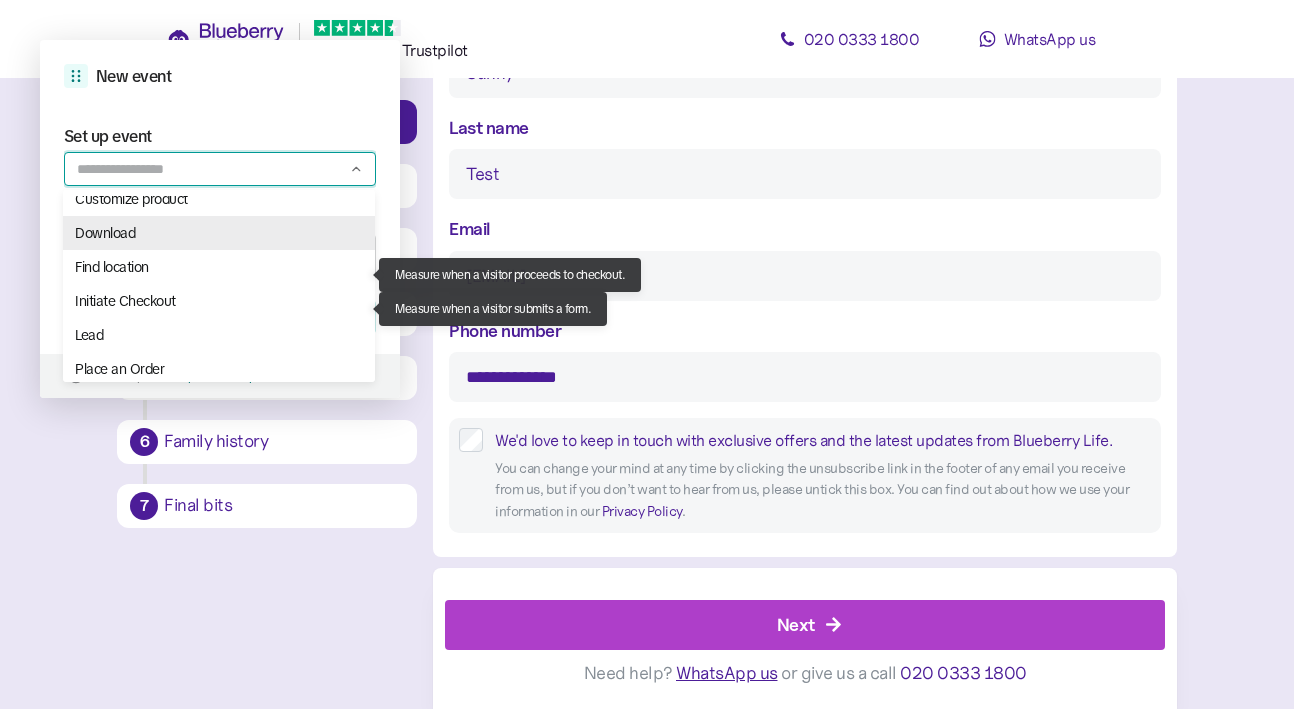 scroll, scrollTop: 288, scrollLeft: 0, axis: vertical 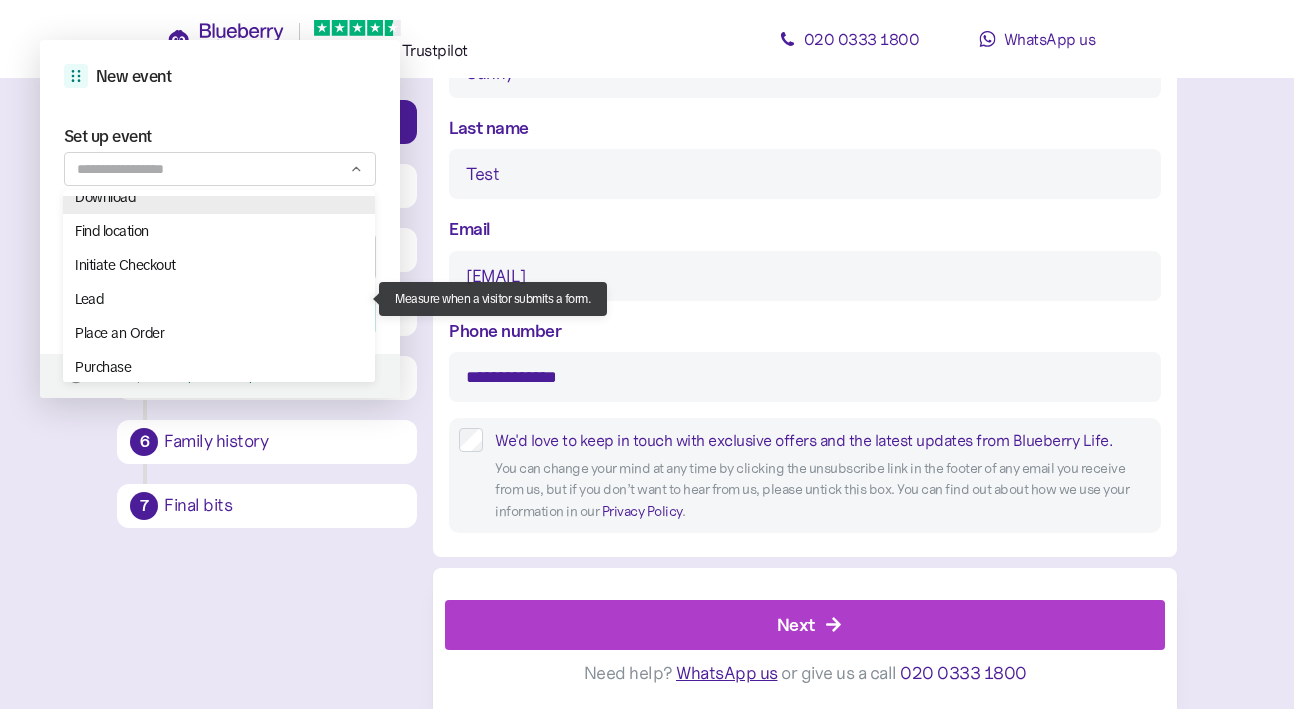 click on "Lead" at bounding box center [222, 299] 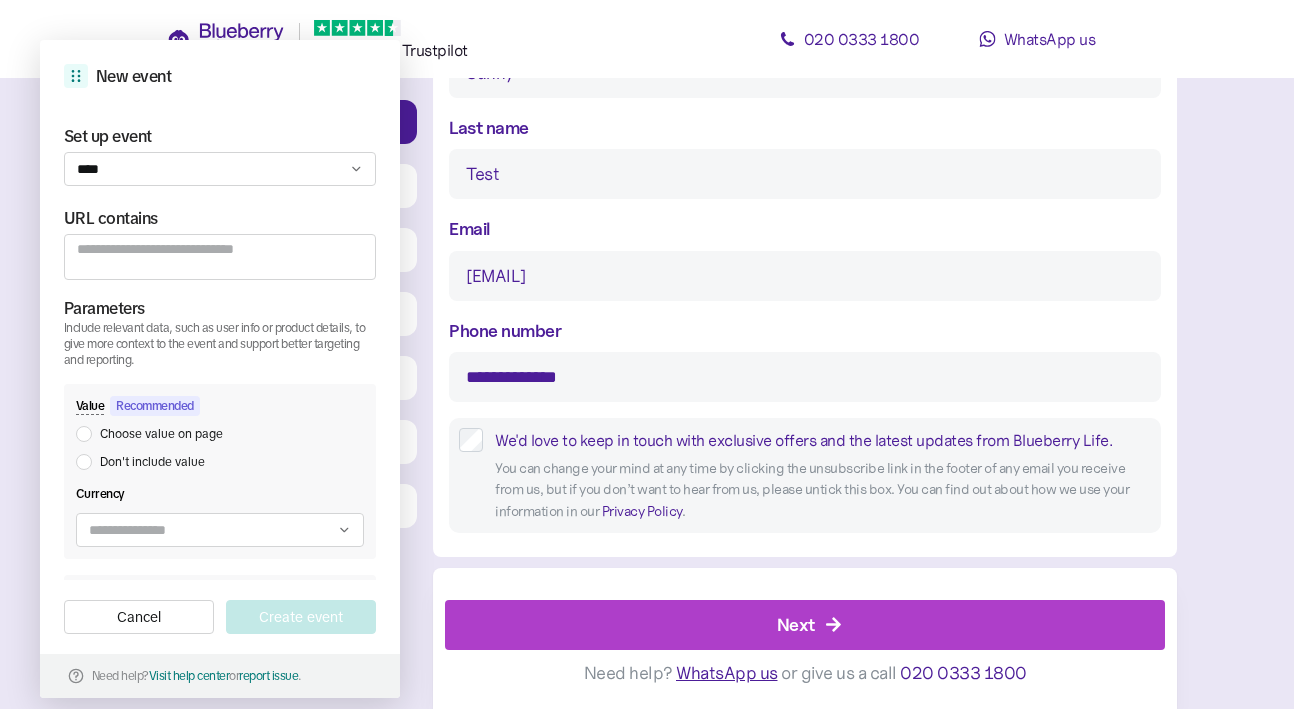 click on "Next" at bounding box center (809, 625) 